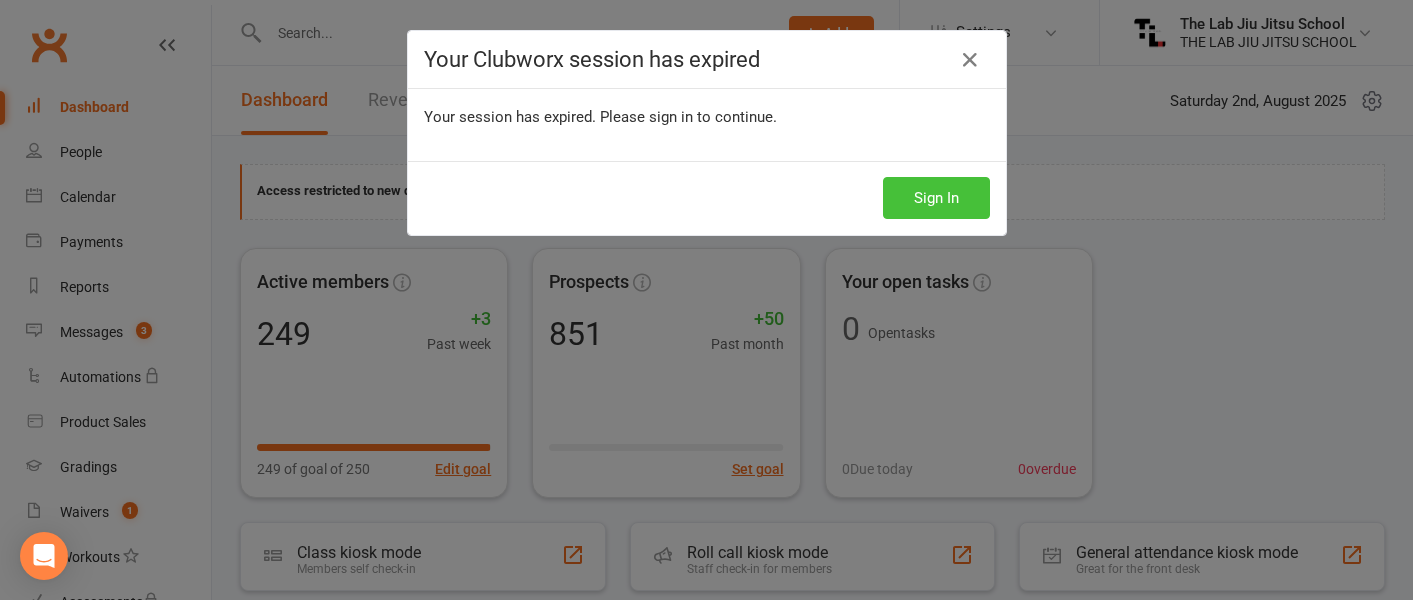 scroll, scrollTop: 0, scrollLeft: 0, axis: both 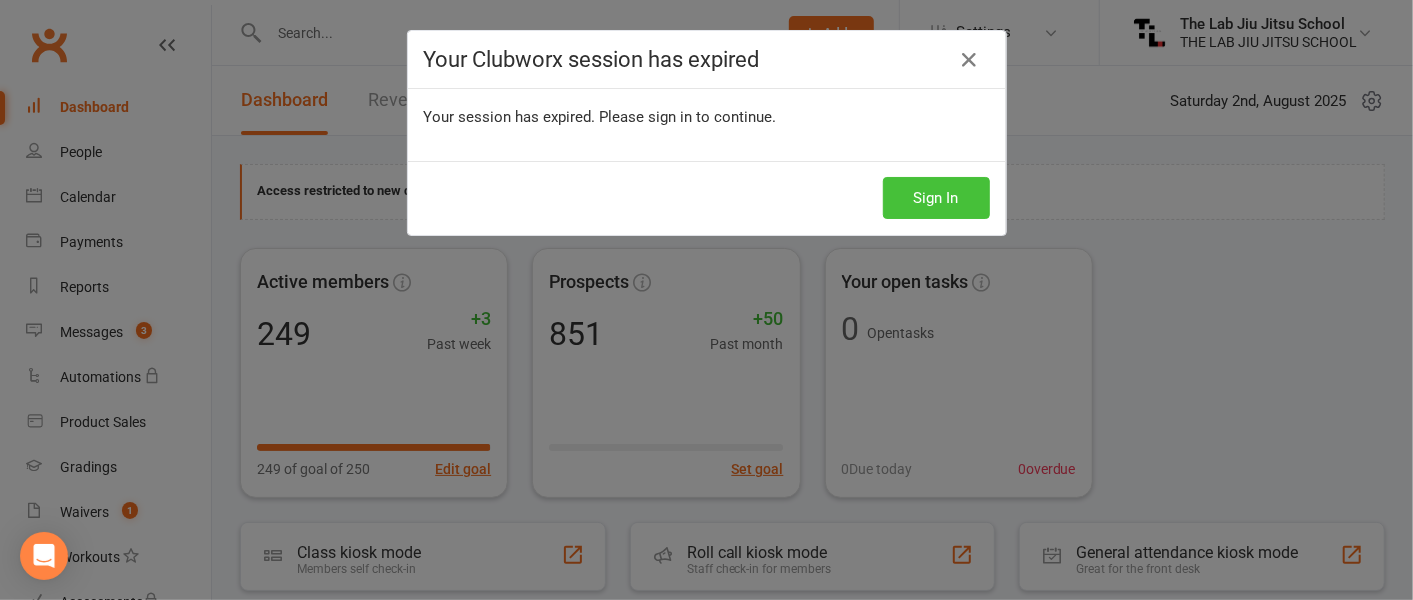 click on "Sign In" at bounding box center [936, 198] 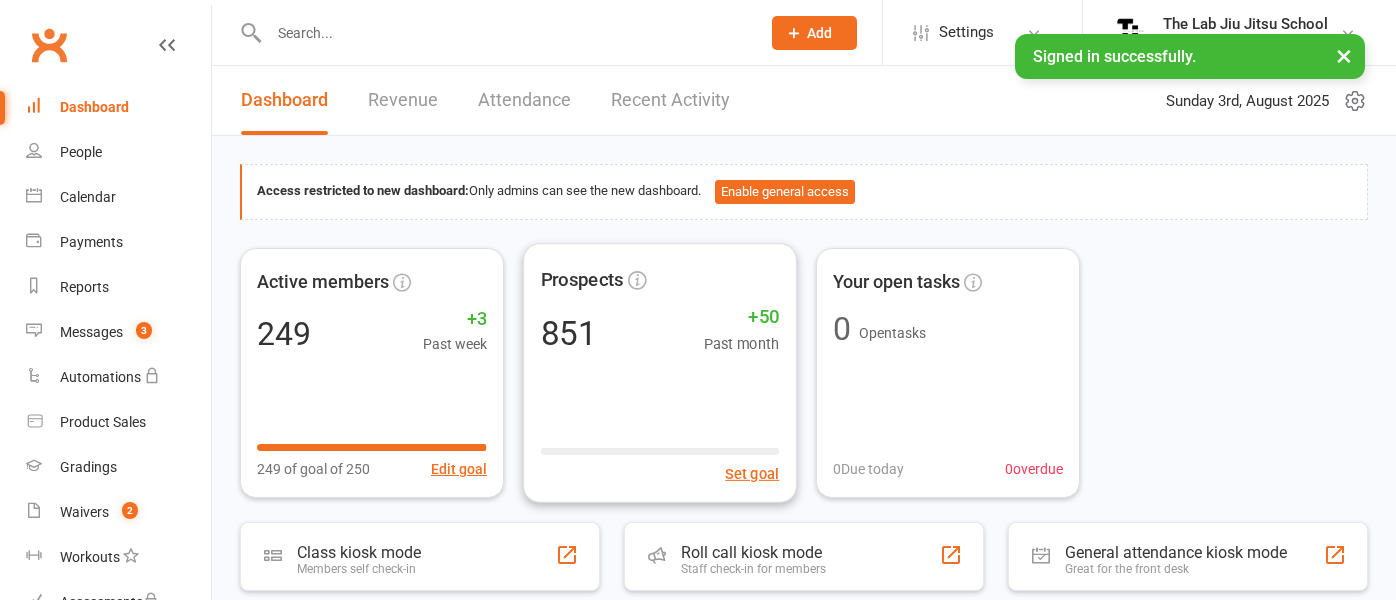 scroll, scrollTop: 0, scrollLeft: 0, axis: both 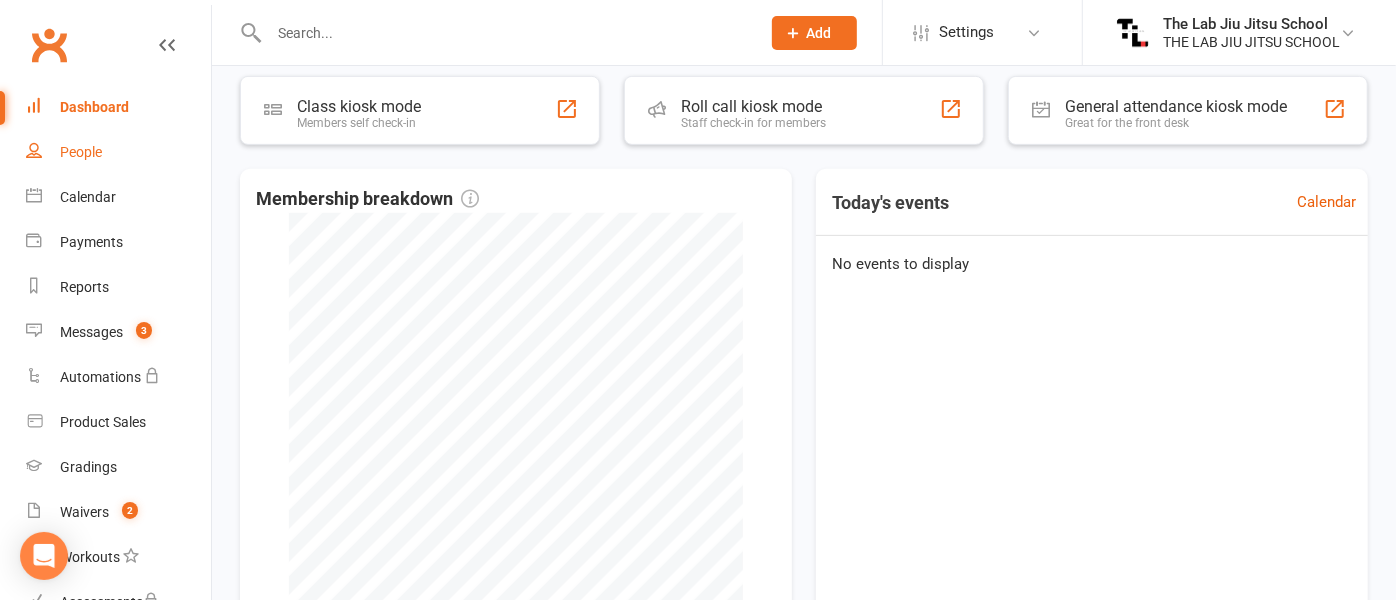 click on "People" at bounding box center [81, 152] 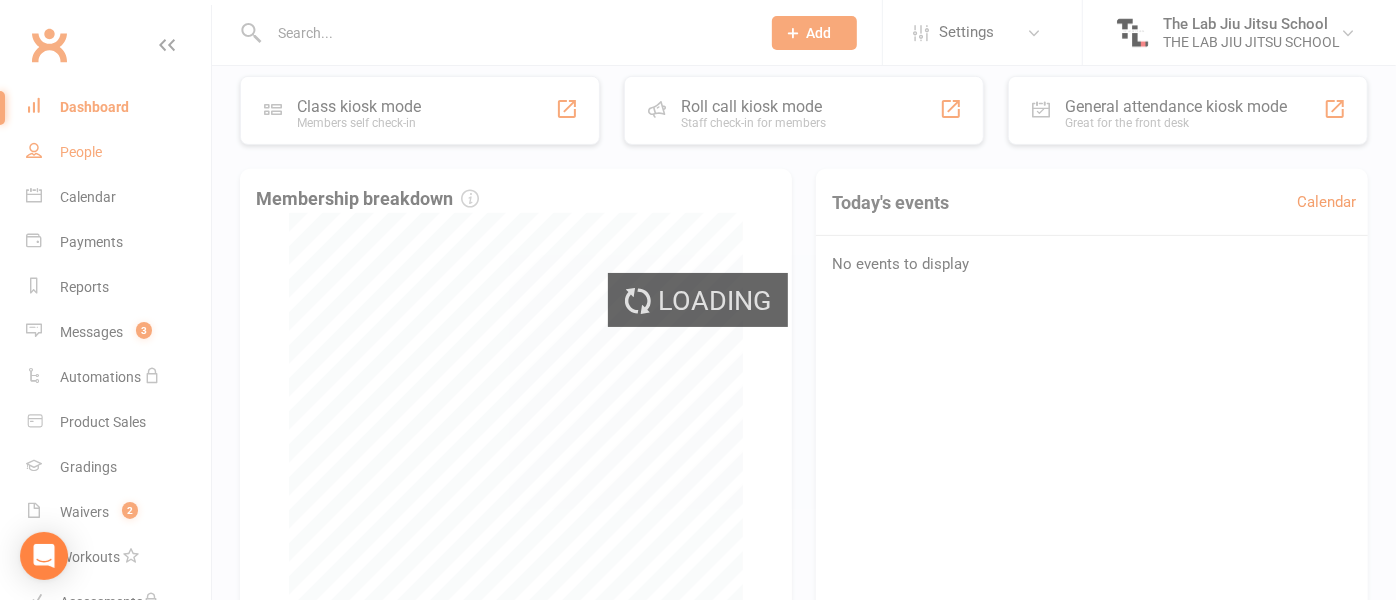 select on "100" 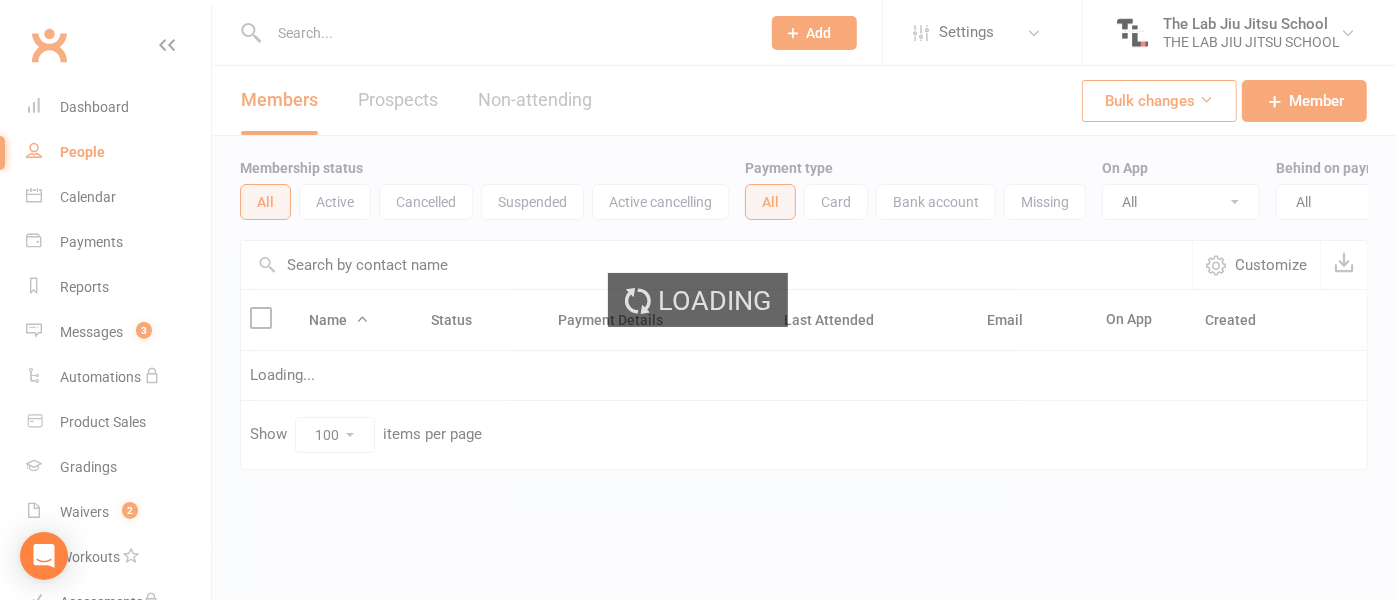 scroll, scrollTop: 0, scrollLeft: 0, axis: both 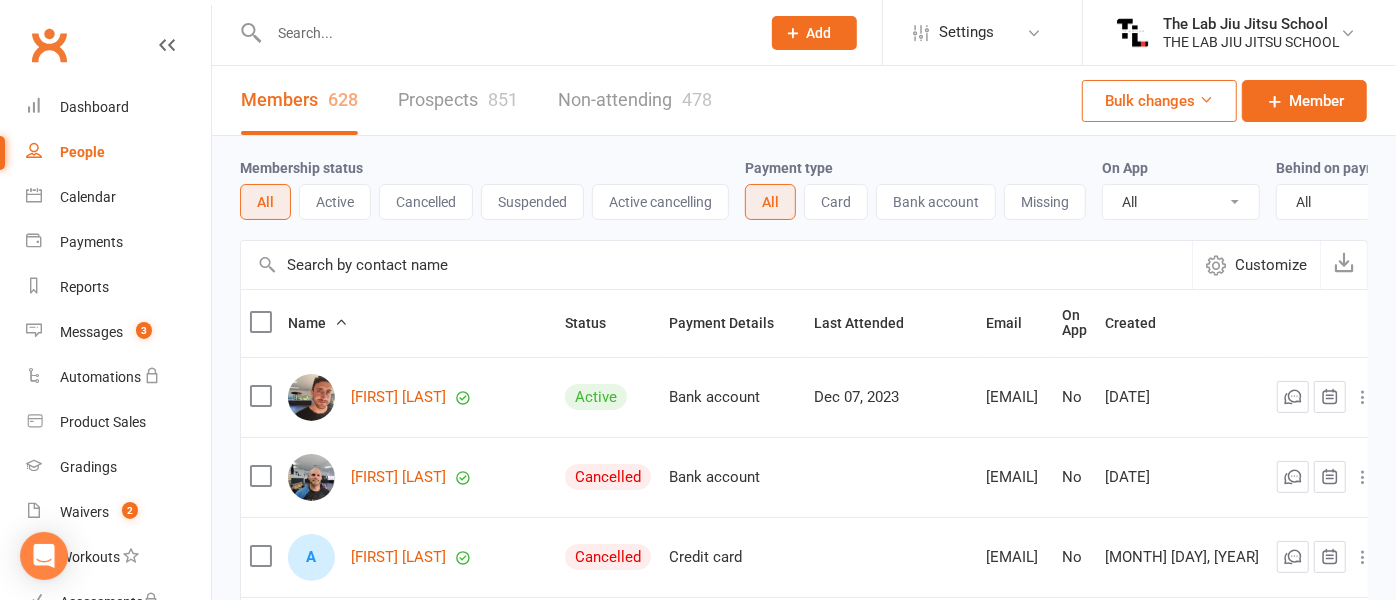 click on "Active" at bounding box center [335, 202] 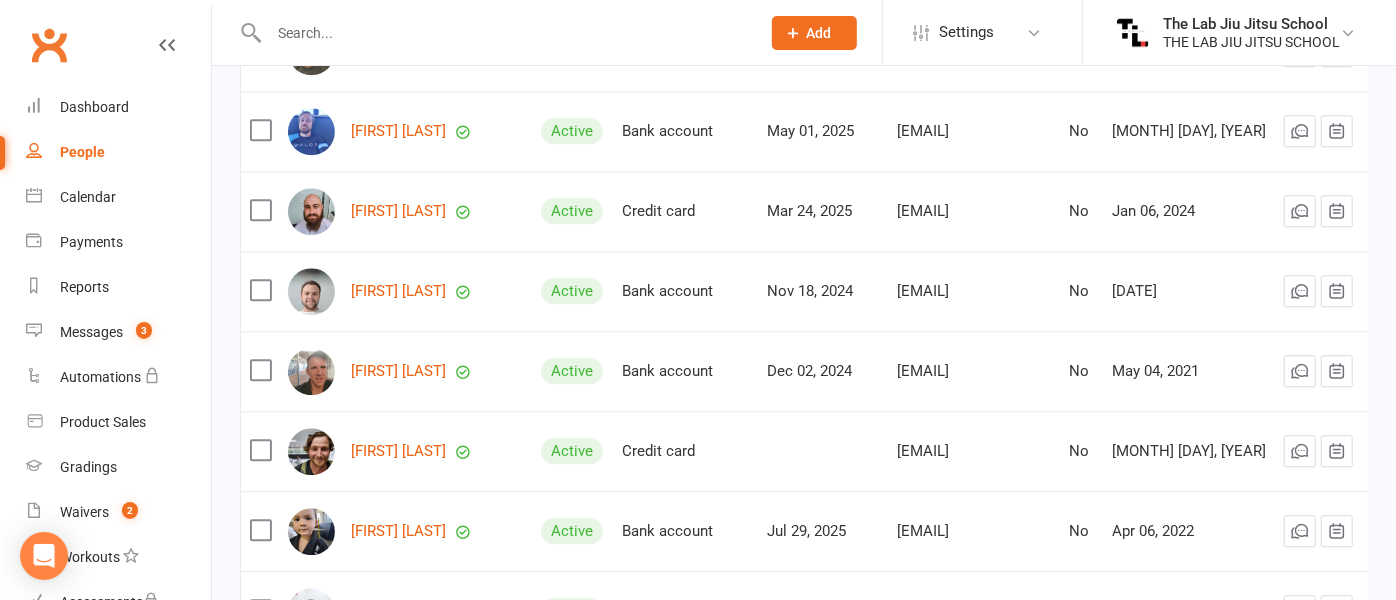 scroll, scrollTop: 7937, scrollLeft: 0, axis: vertical 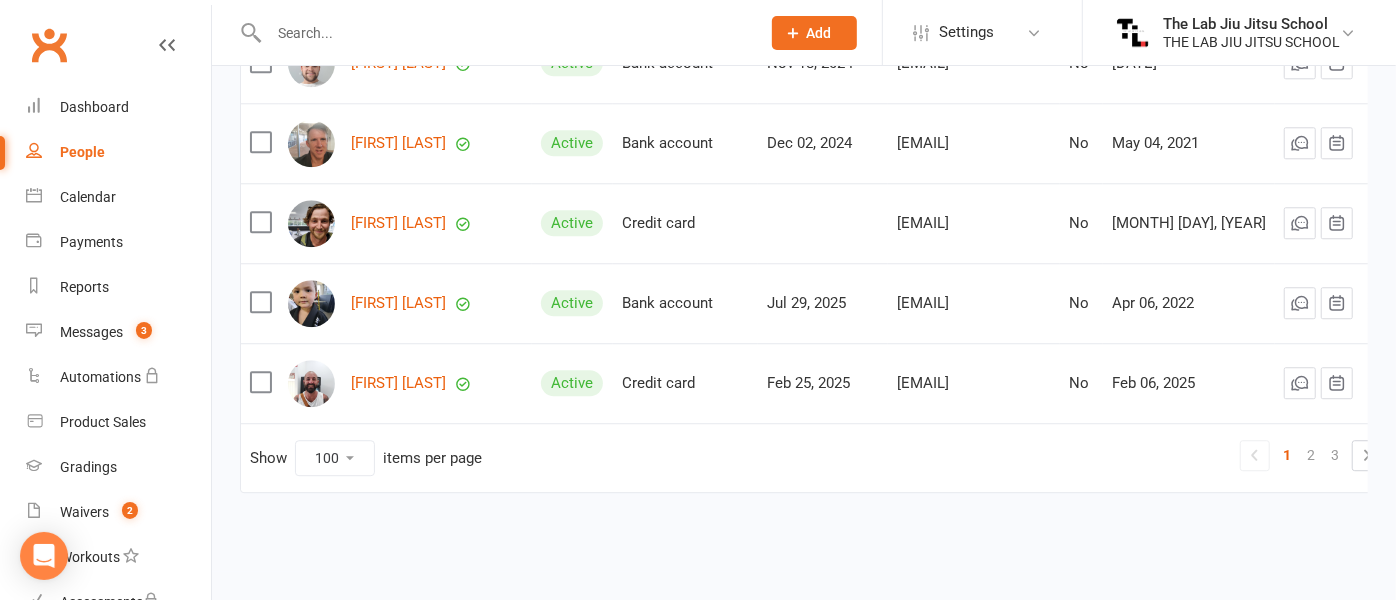 click on "10 25 50 100" at bounding box center (335, 458) 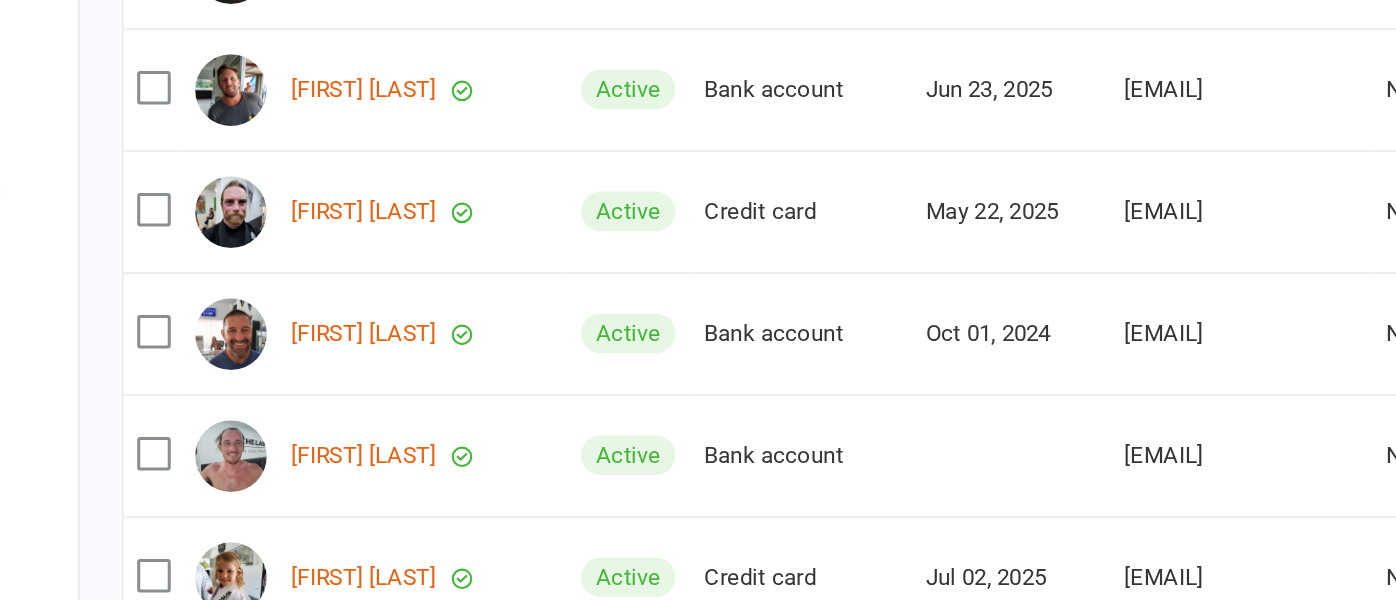 scroll, scrollTop: 213, scrollLeft: 0, axis: vertical 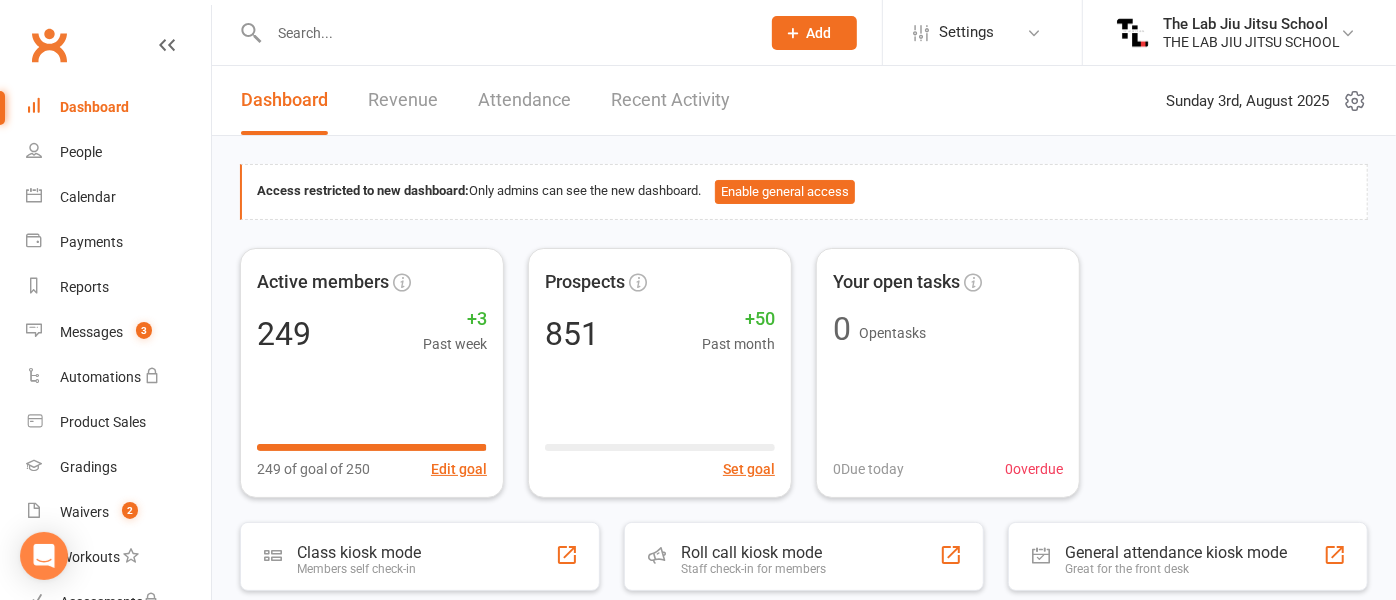 drag, startPoint x: 607, startPoint y: 461, endPoint x: 1257, endPoint y: 437, distance: 650.44293 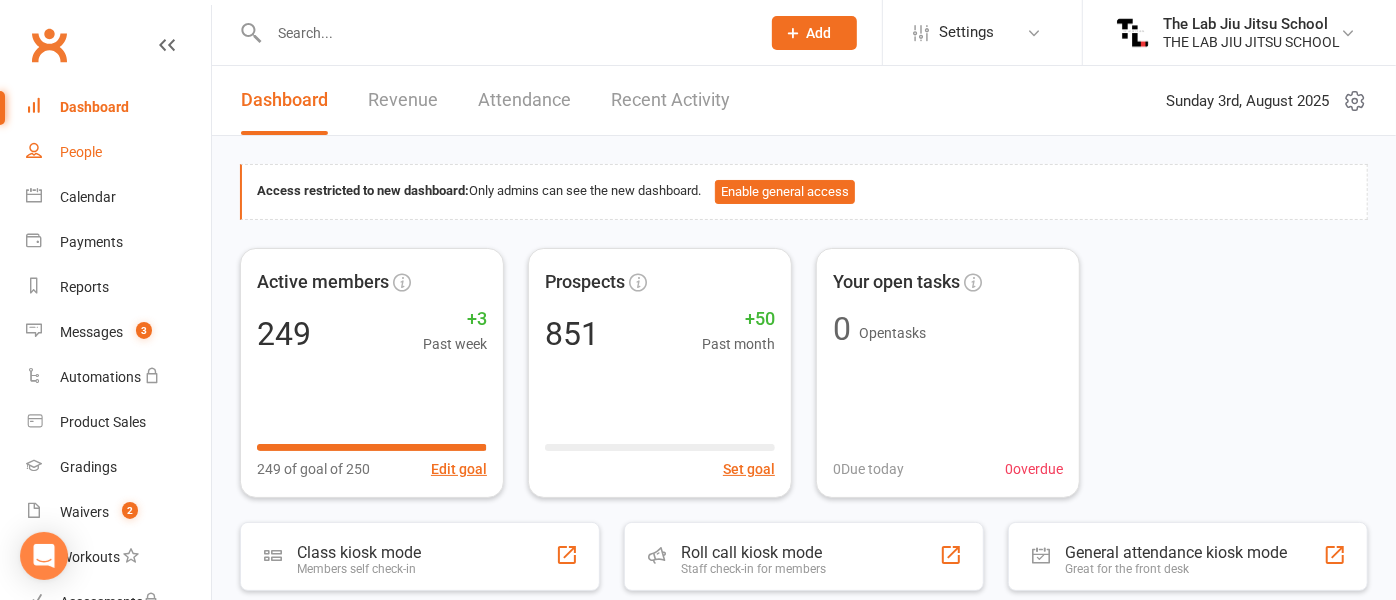 click on "People" at bounding box center [81, 152] 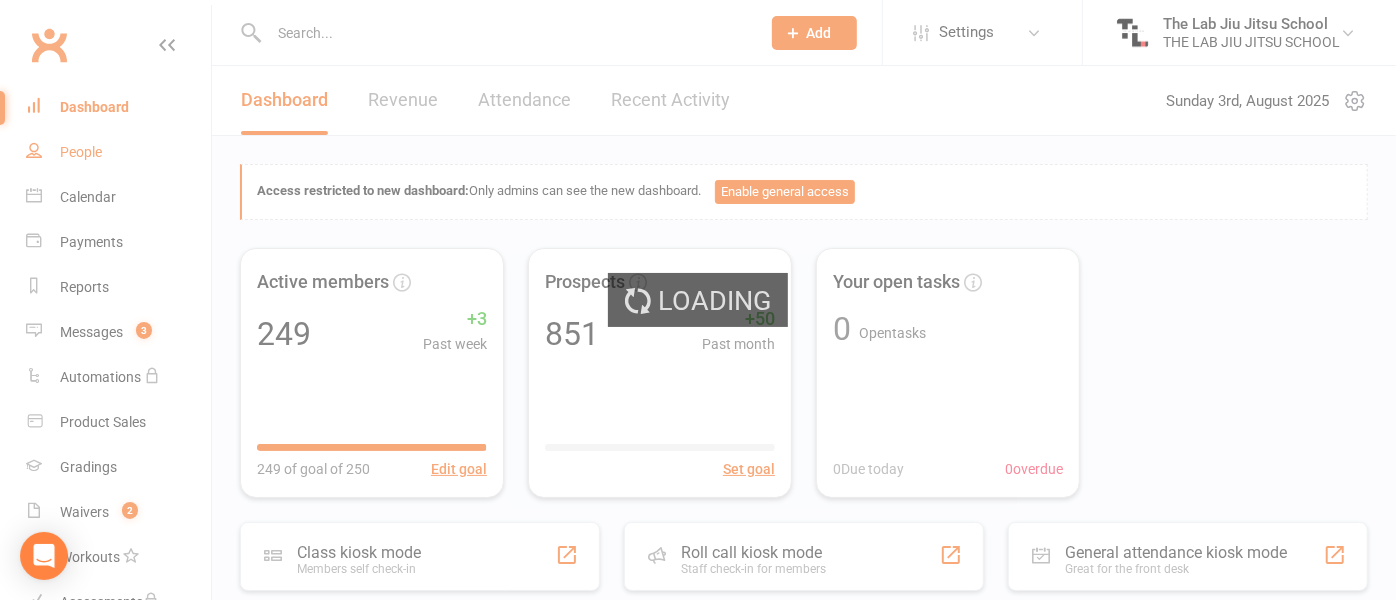 select on "100" 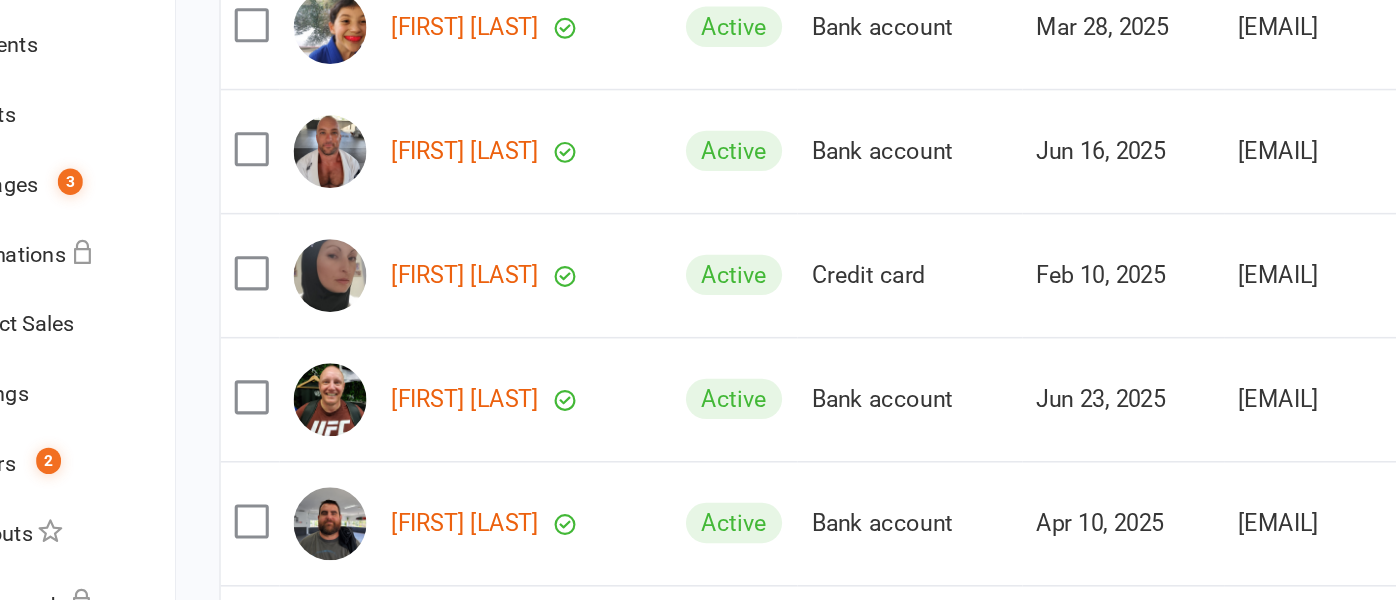 scroll, scrollTop: 2969, scrollLeft: 0, axis: vertical 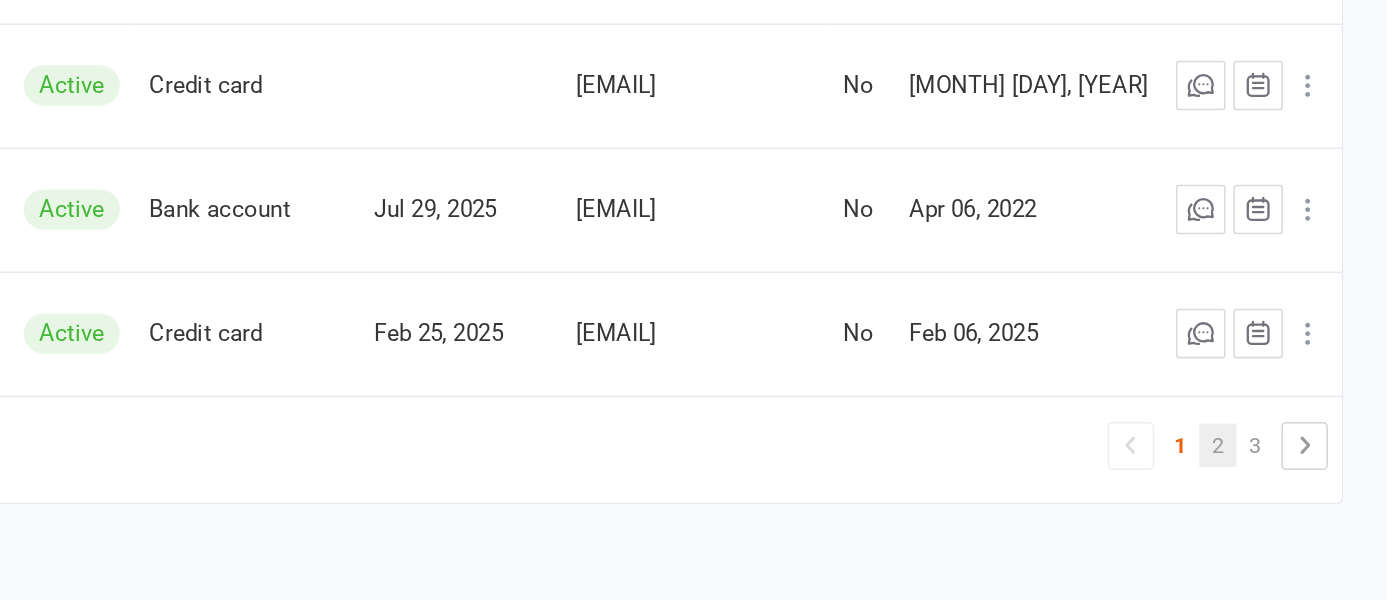 click on "2" at bounding box center [1287, 500] 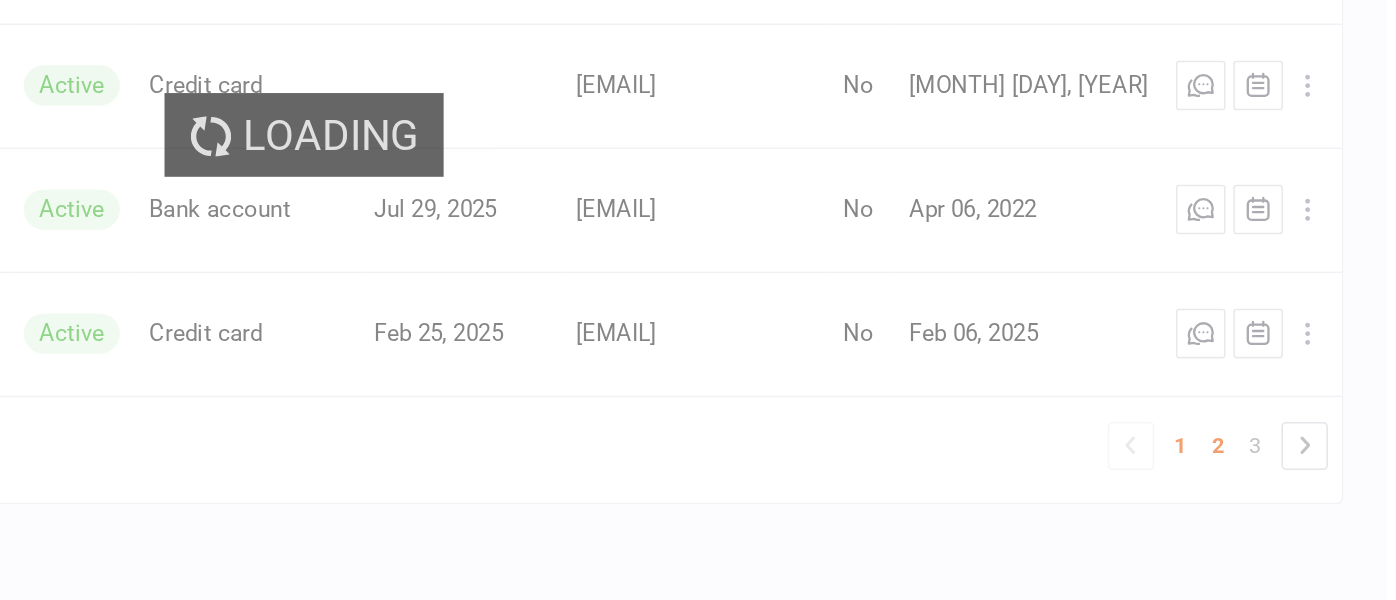 drag, startPoint x: 1086, startPoint y: 523, endPoint x: 948, endPoint y: 509, distance: 138.70833 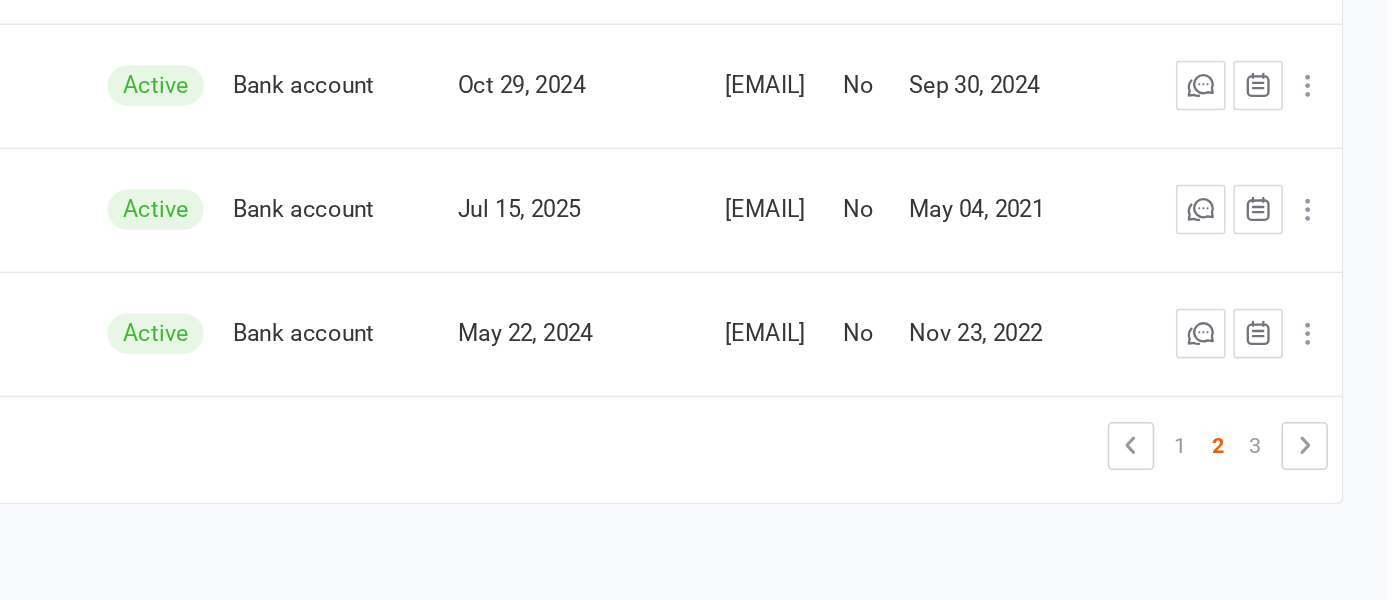 scroll, scrollTop: 0, scrollLeft: 0, axis: both 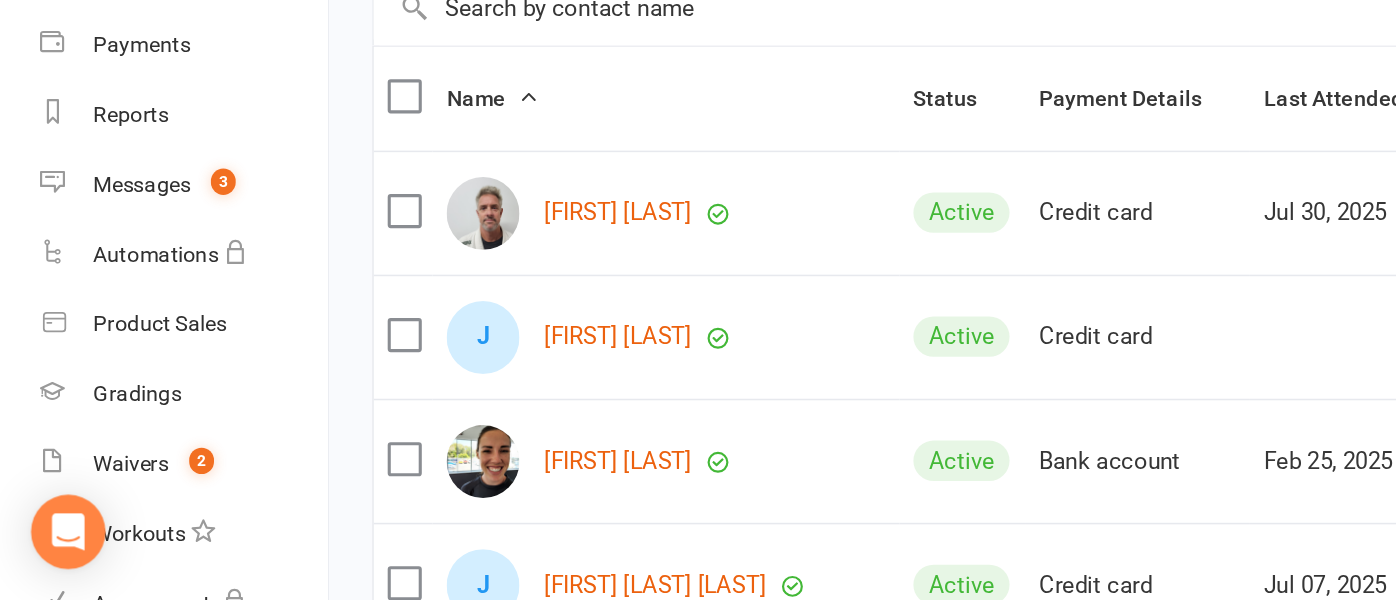 drag, startPoint x: 948, startPoint y: 509, endPoint x: 446, endPoint y: 509, distance: 502 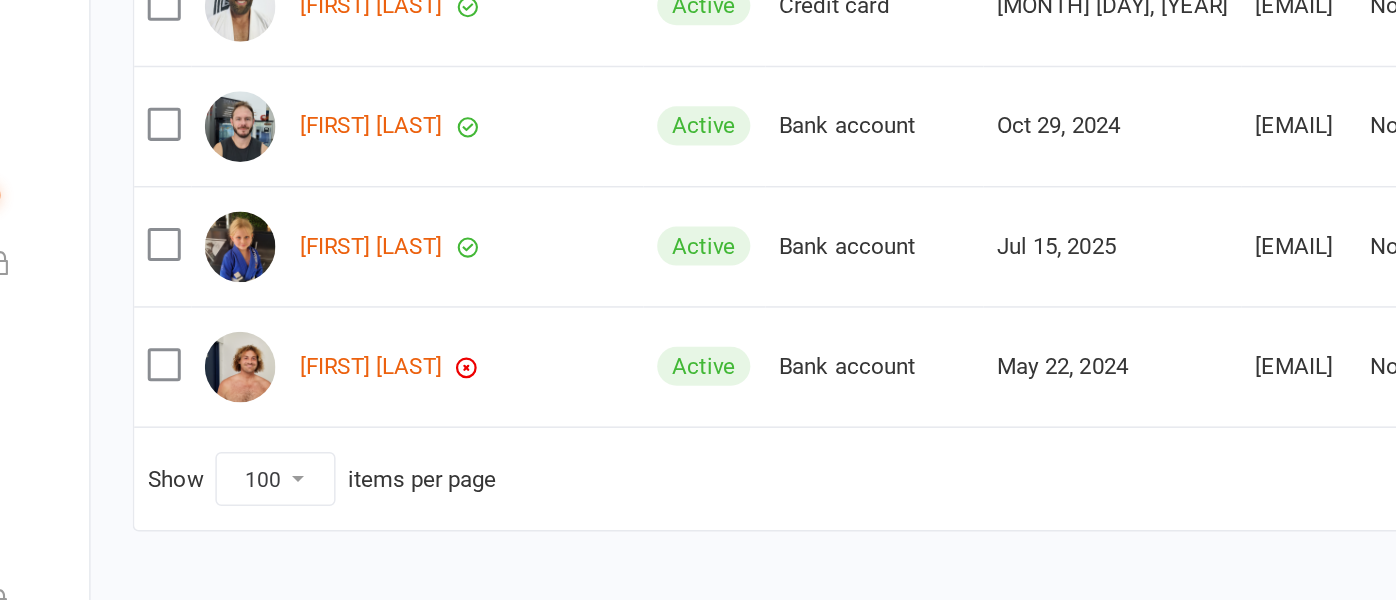 scroll, scrollTop: 7876, scrollLeft: 0, axis: vertical 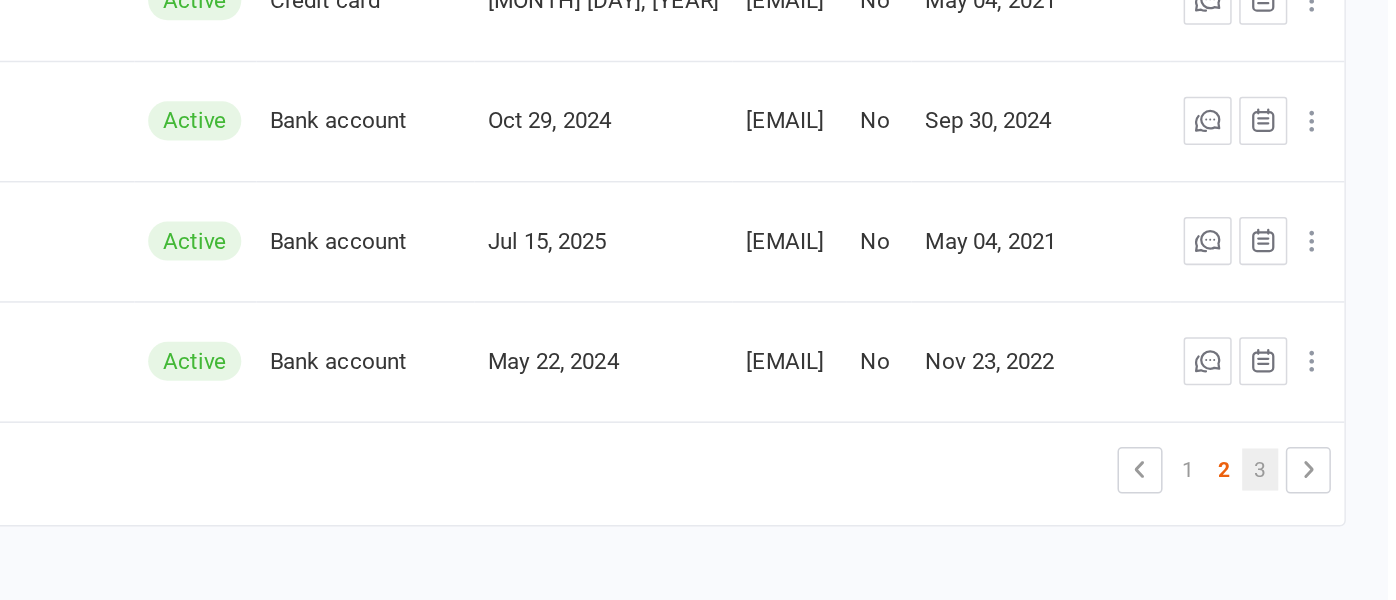 click on "3" at bounding box center (1311, 513) 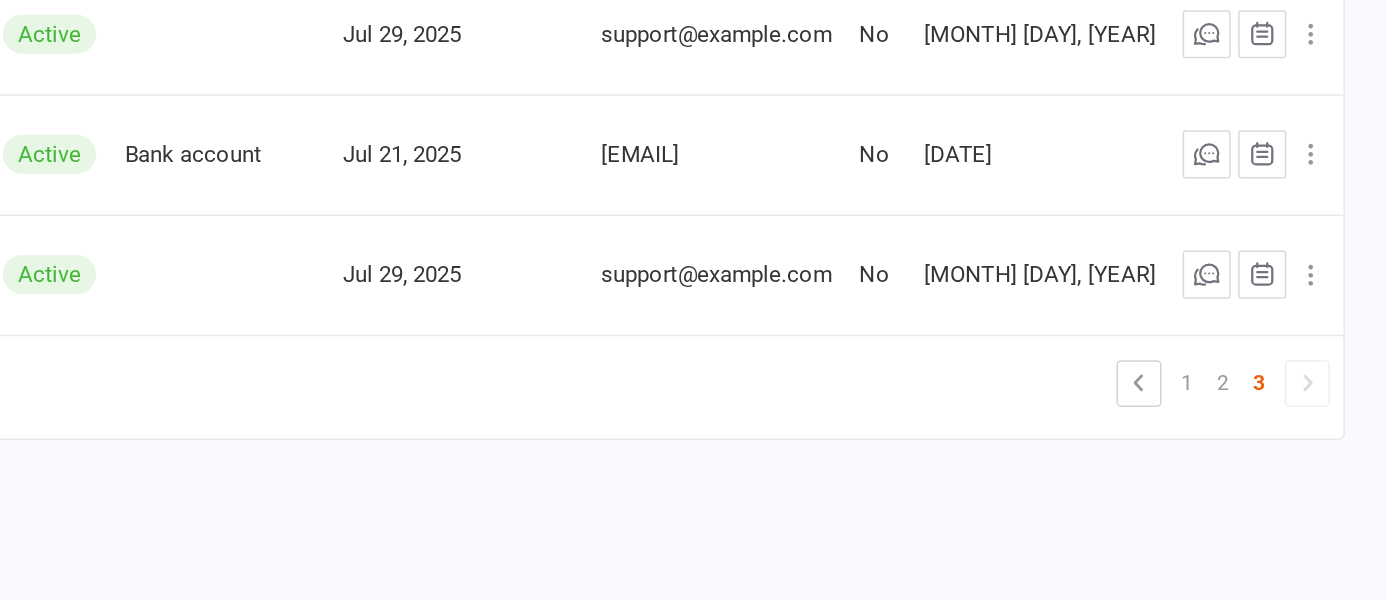 scroll, scrollTop: 3872, scrollLeft: 0, axis: vertical 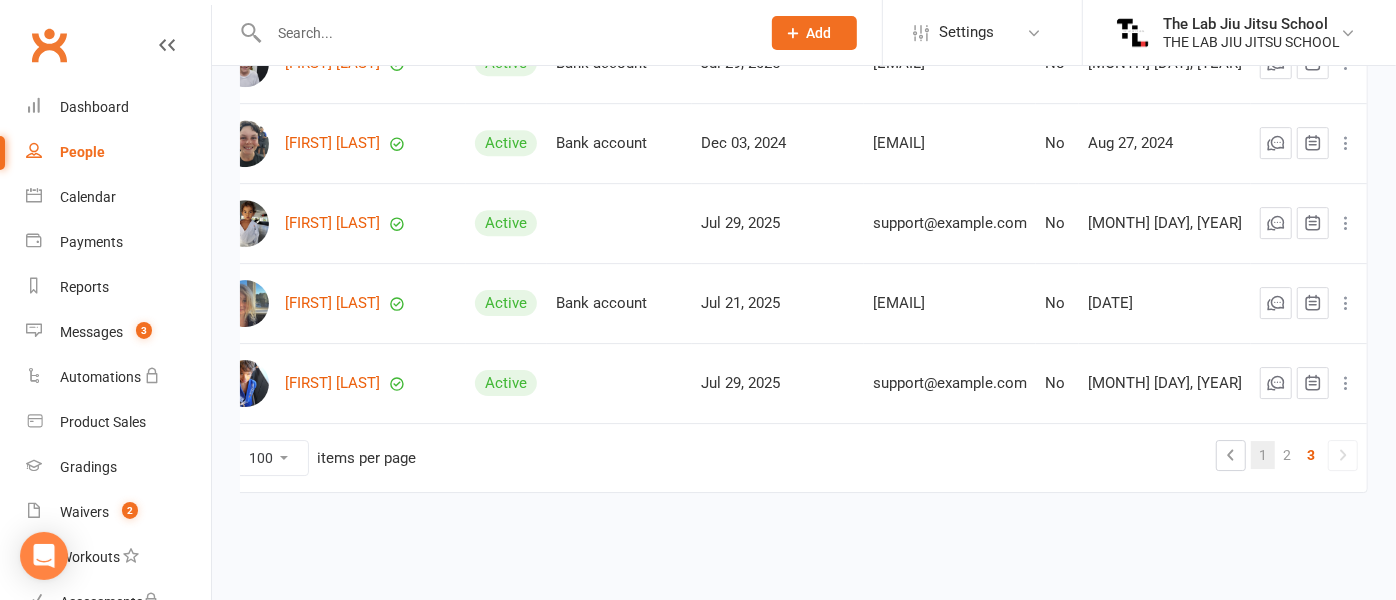 click on "1" at bounding box center (1263, 455) 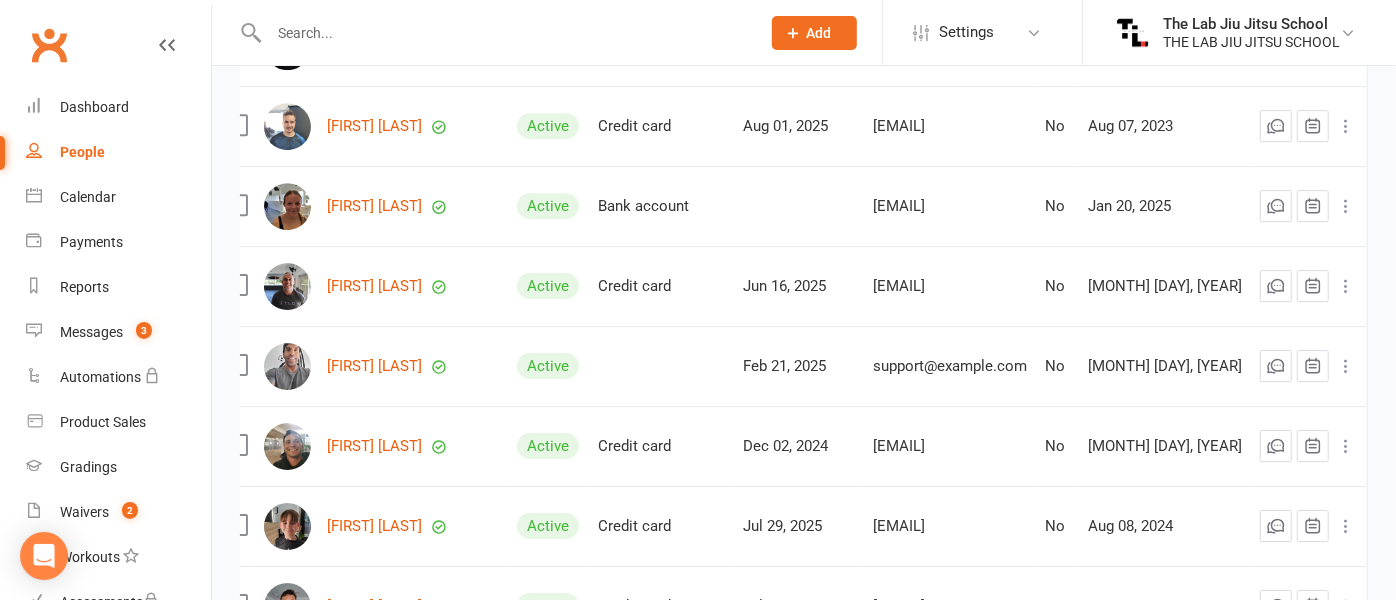 scroll, scrollTop: 0, scrollLeft: 0, axis: both 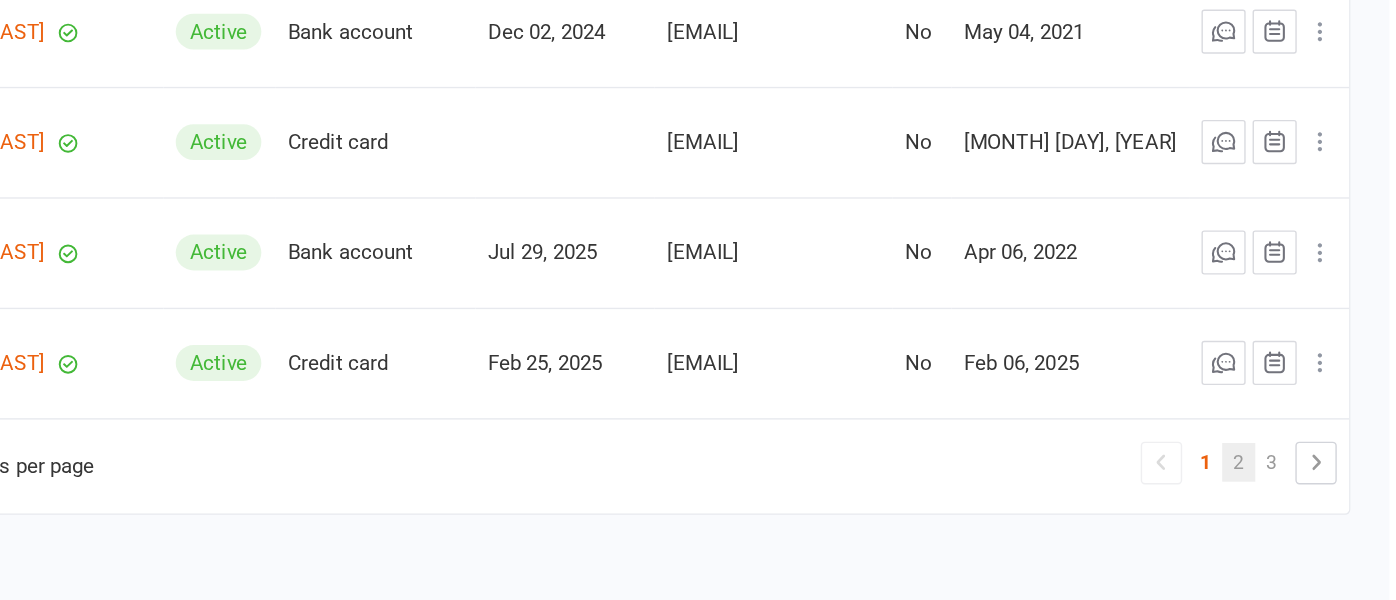 click on "2" at bounding box center (1287, 499) 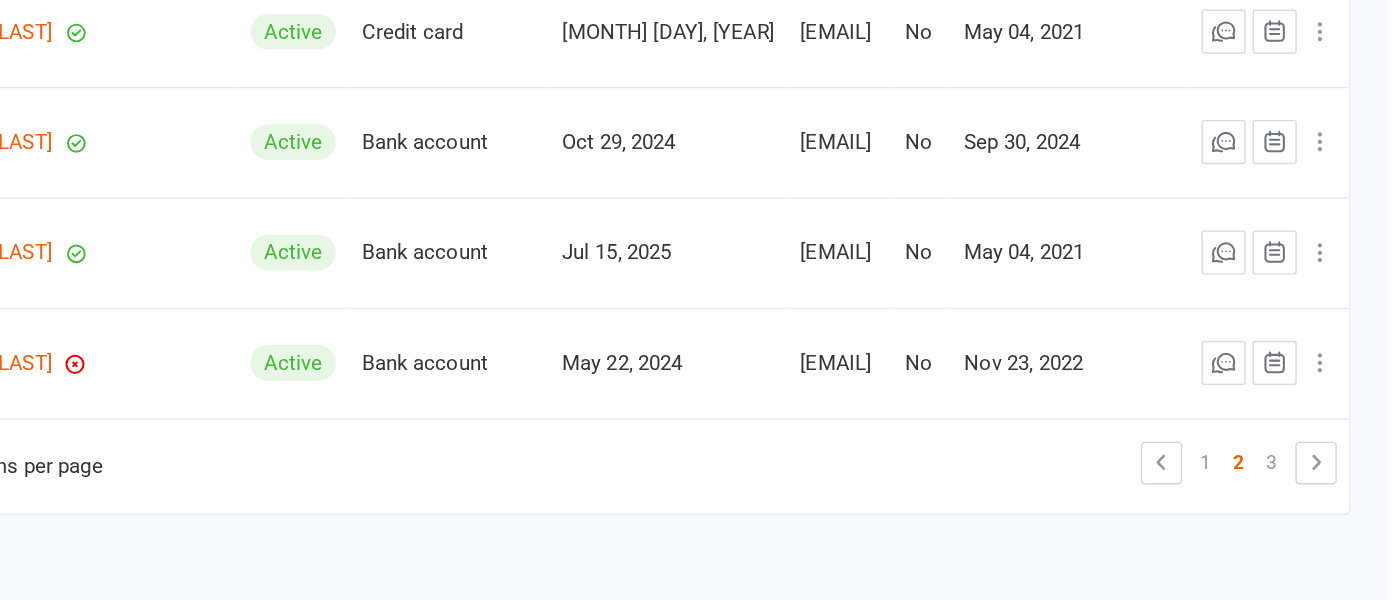 scroll, scrollTop: 0, scrollLeft: 0, axis: both 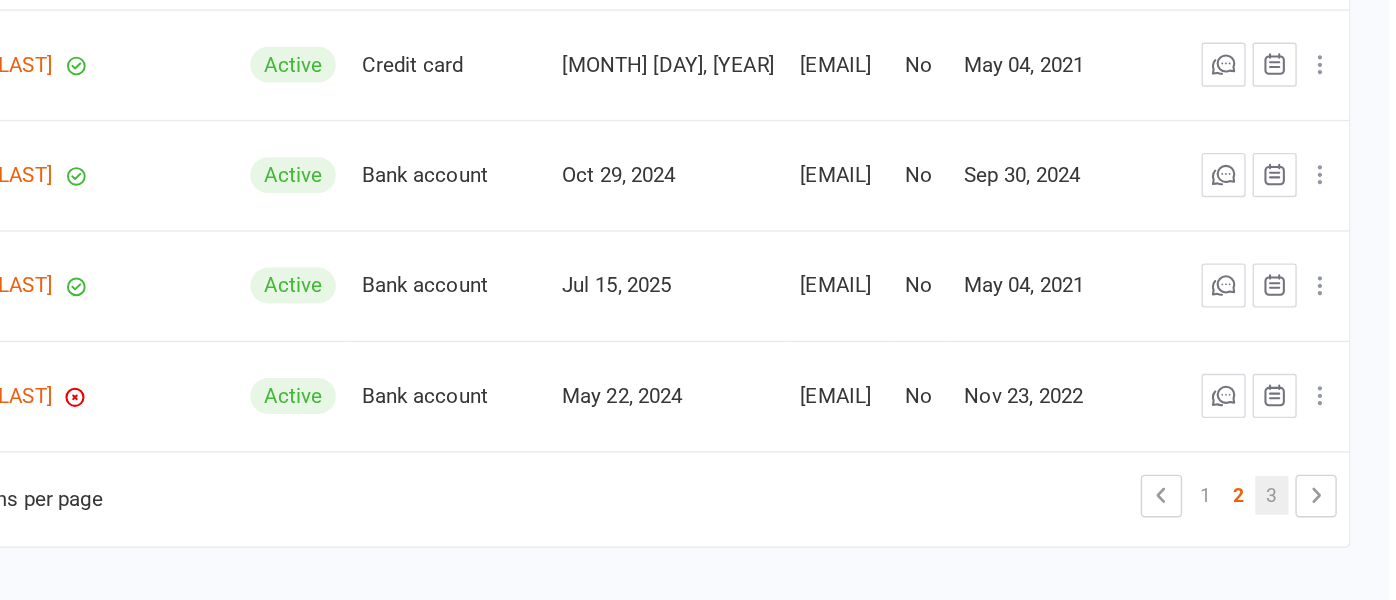 click on "3" at bounding box center [1311, 524] 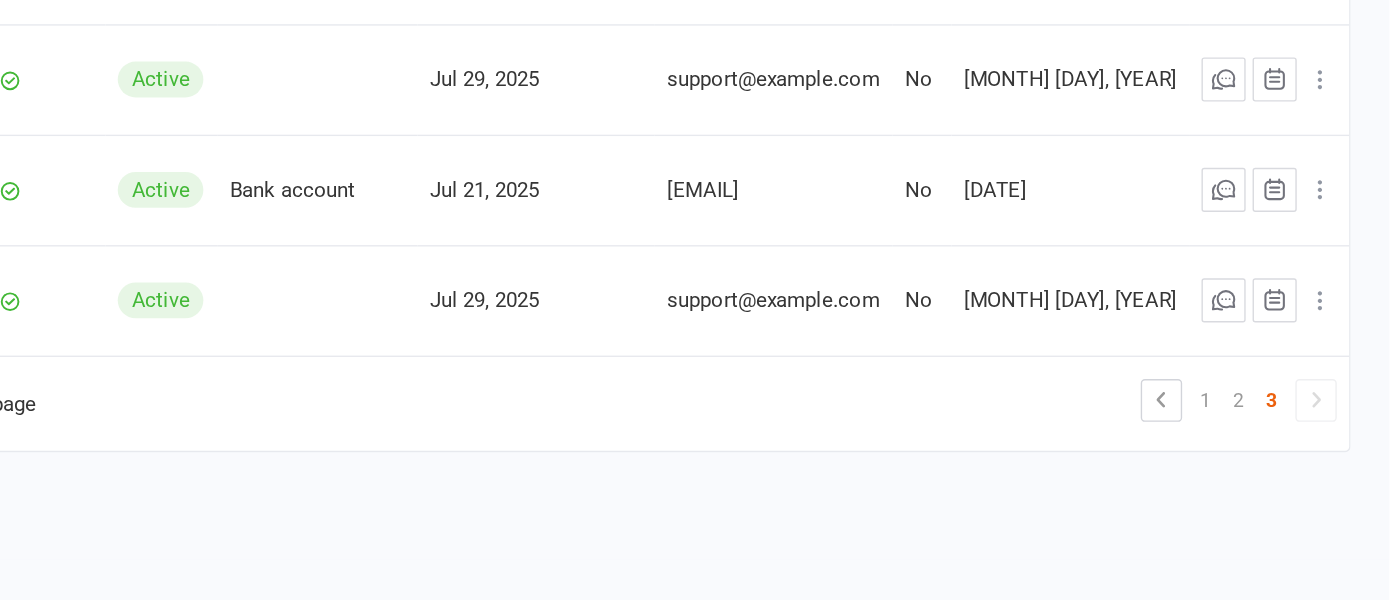 scroll, scrollTop: 3871, scrollLeft: 0, axis: vertical 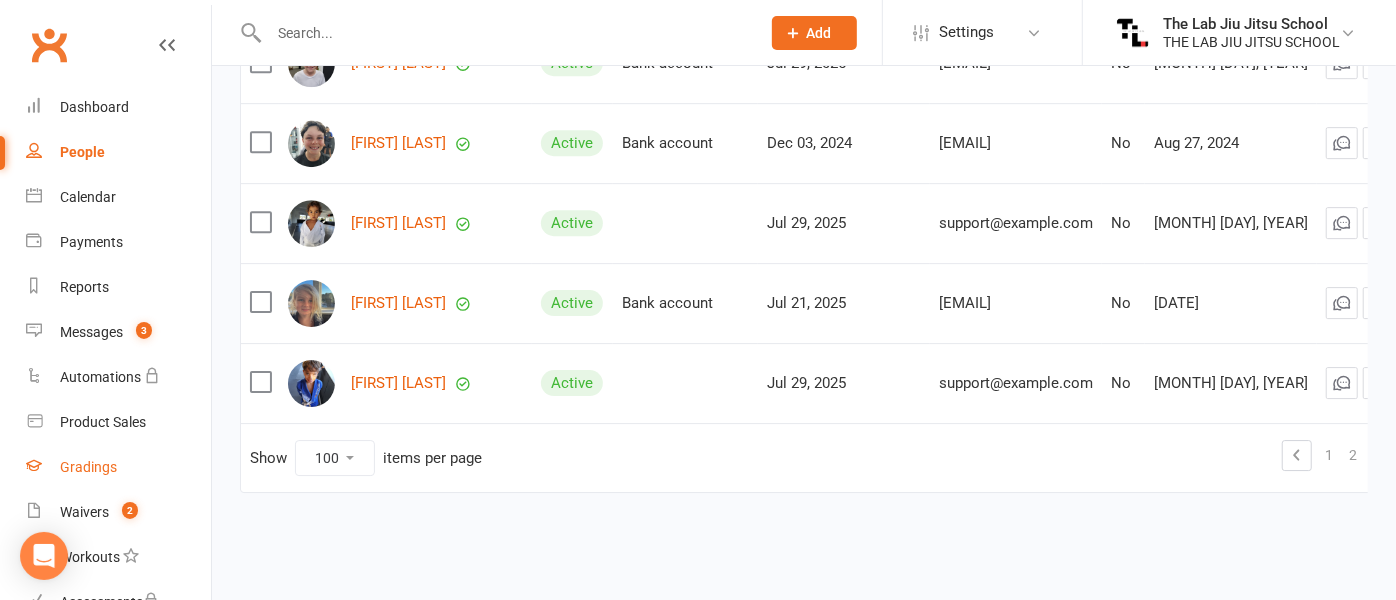 click on "Gradings" at bounding box center [88, 467] 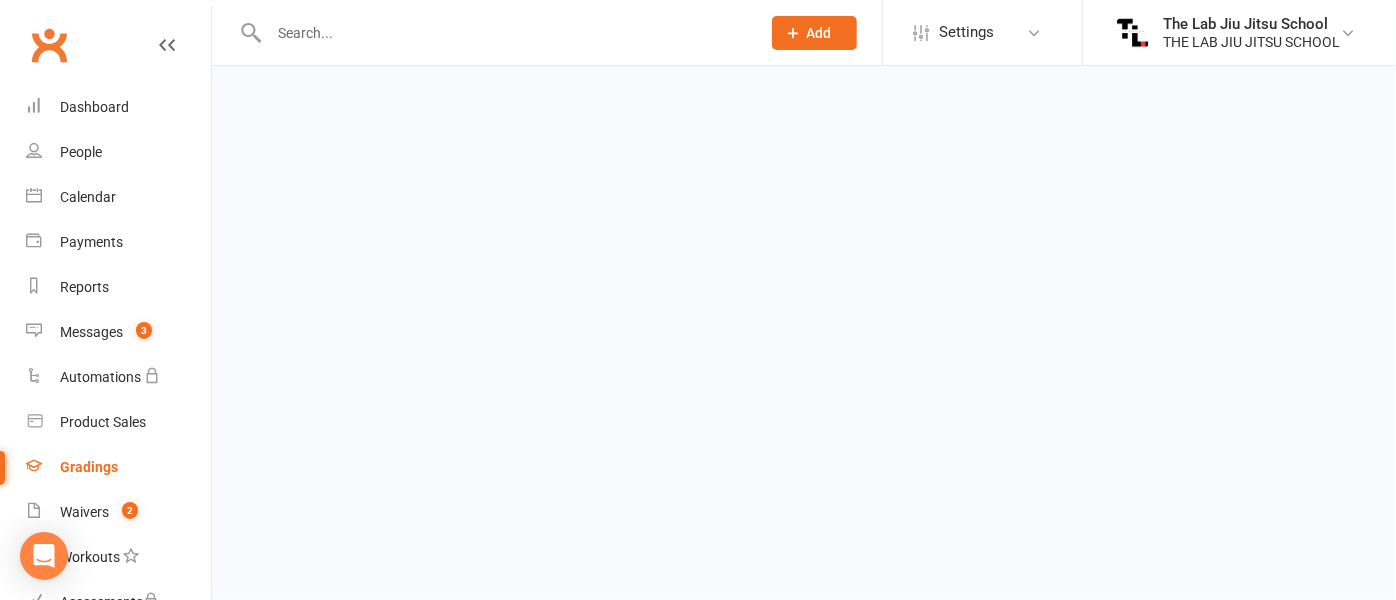 scroll, scrollTop: 0, scrollLeft: 0, axis: both 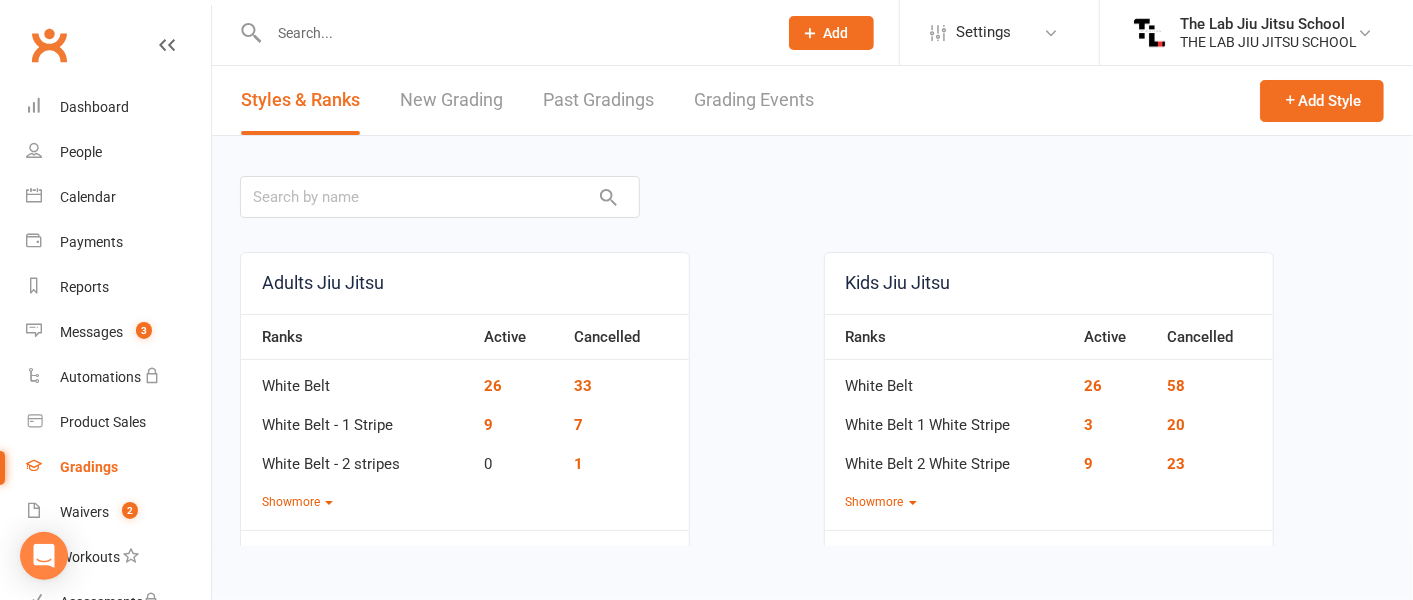 click on "New Grading" at bounding box center (451, 100) 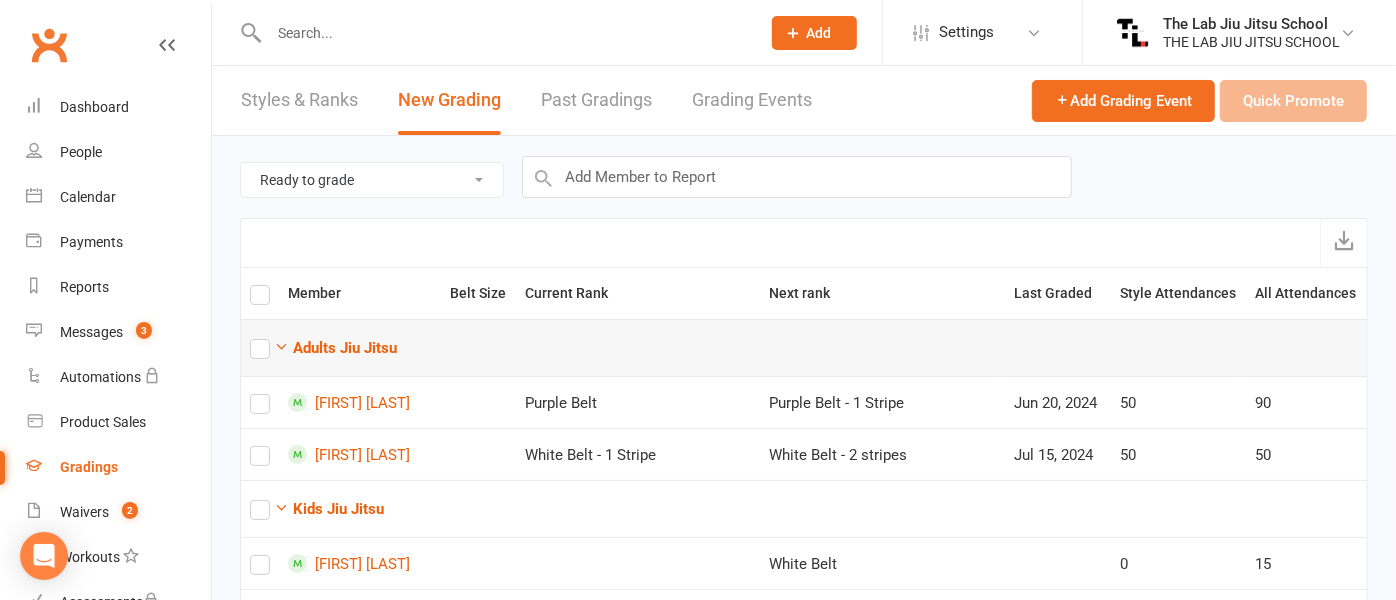 click at bounding box center (260, 353) 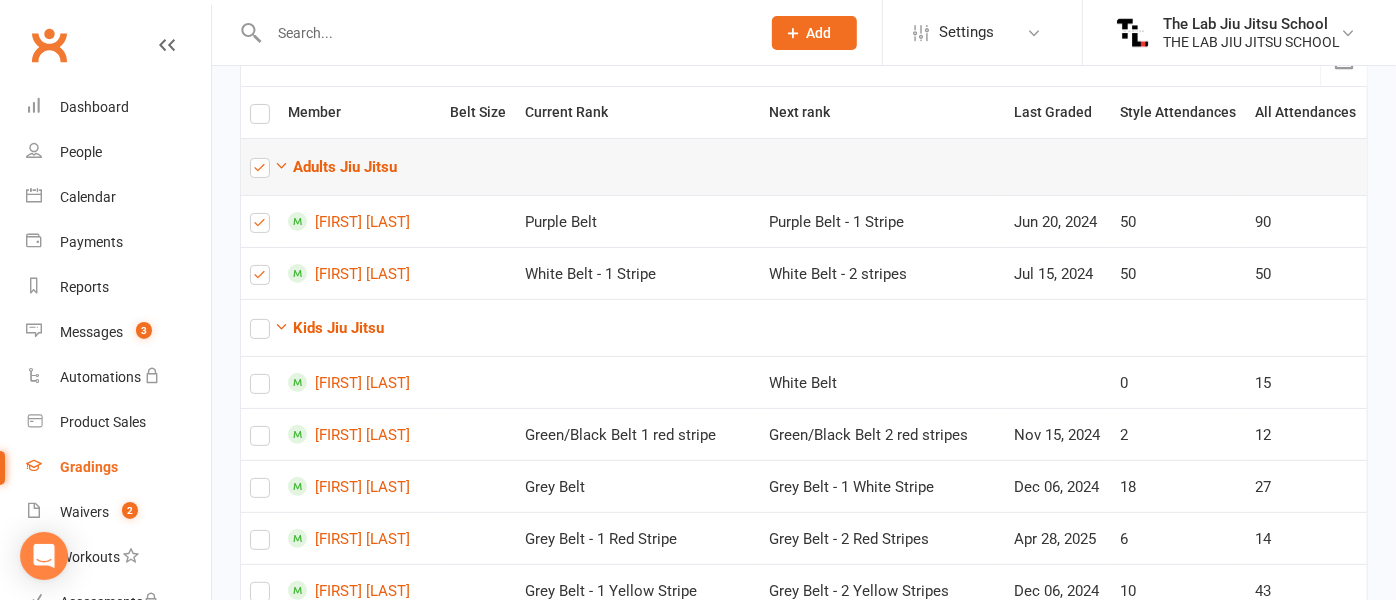 scroll, scrollTop: 184, scrollLeft: 0, axis: vertical 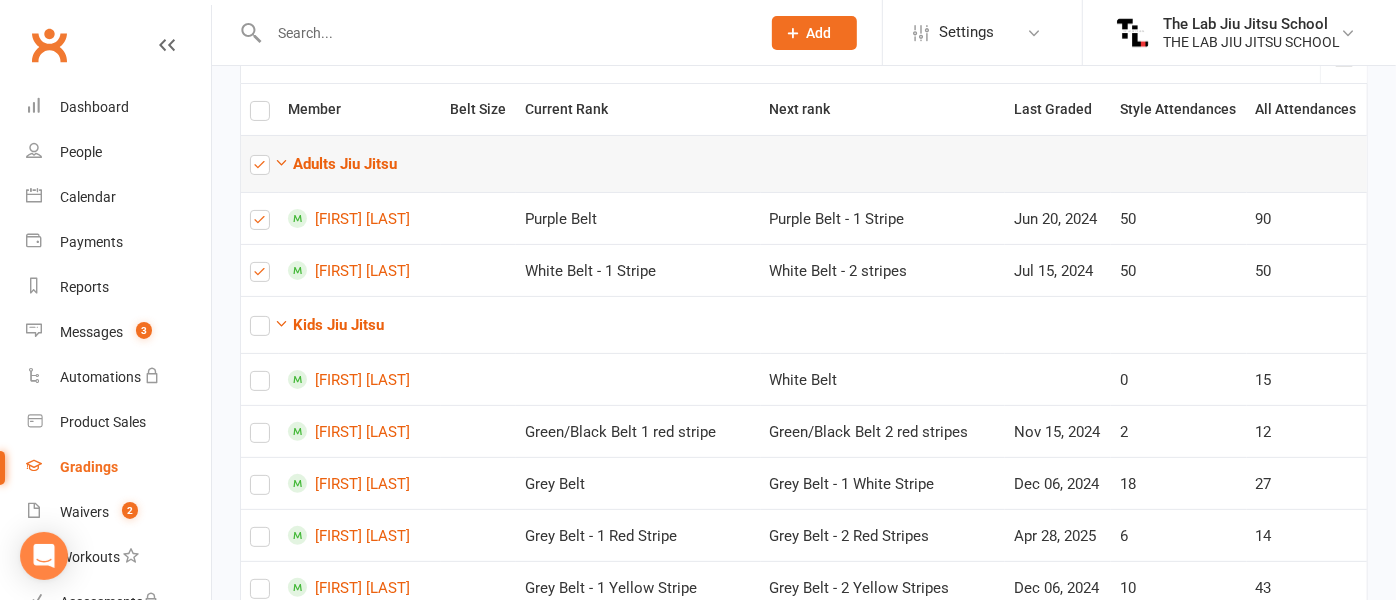 click at bounding box center (260, 330) 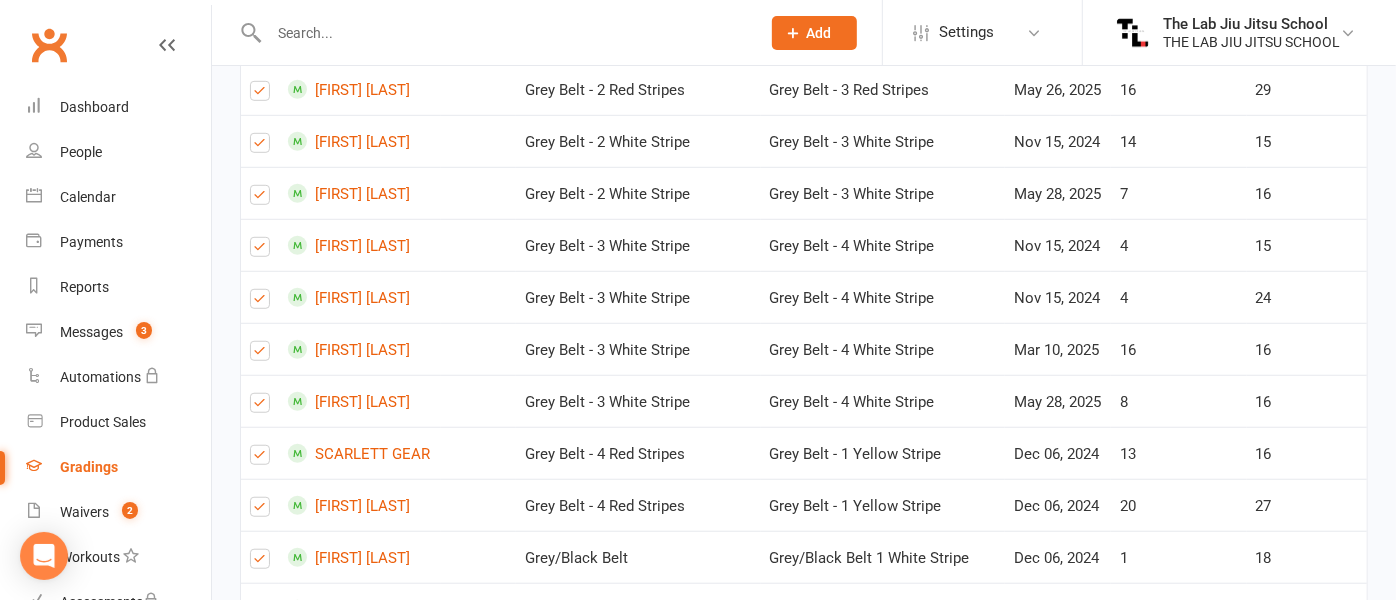 scroll, scrollTop: 0, scrollLeft: 0, axis: both 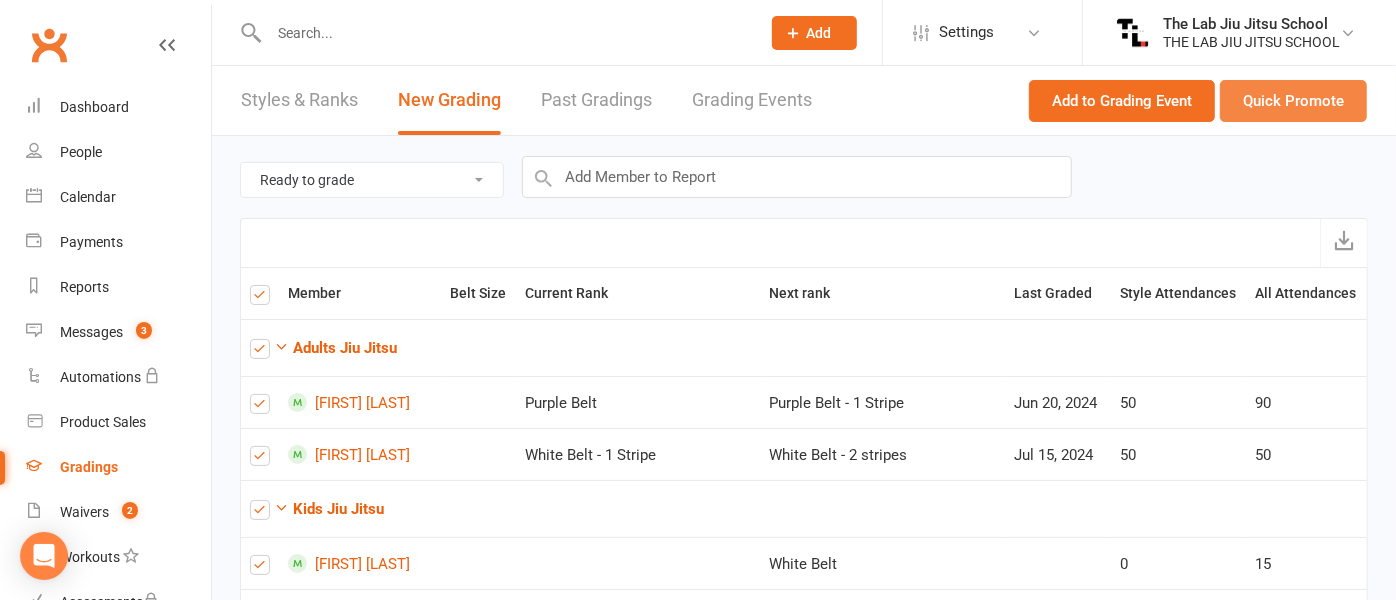 click on "Quick Promote" at bounding box center [1293, 101] 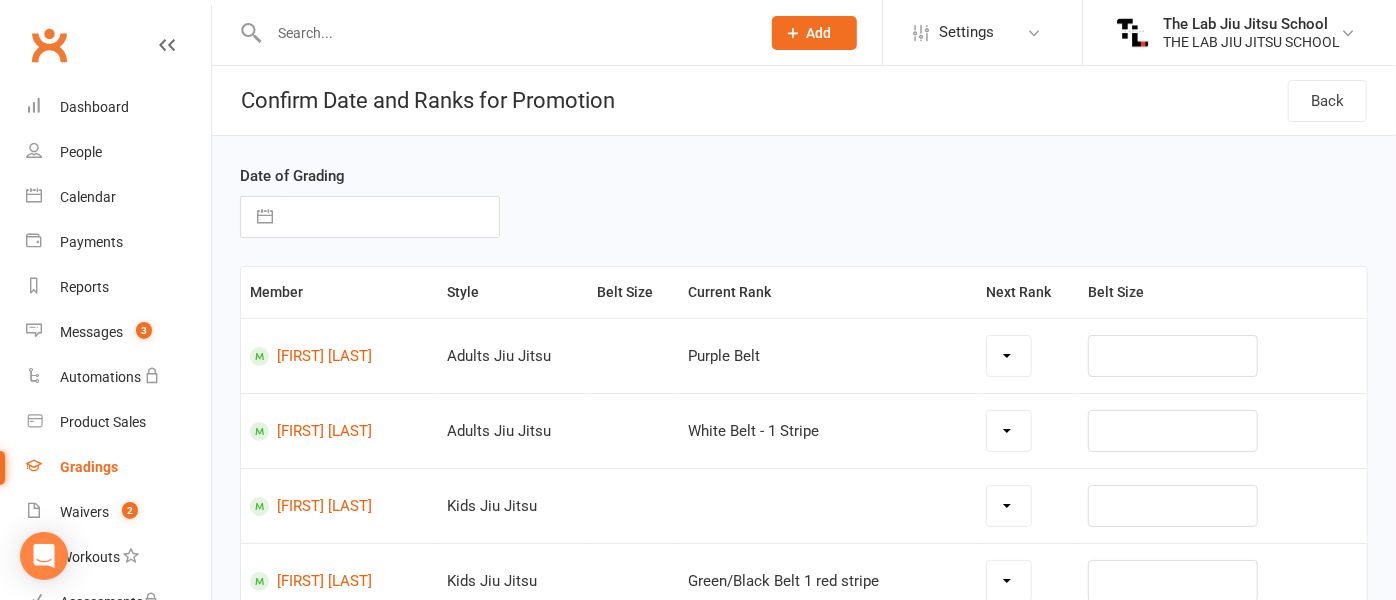 click at bounding box center (265, 217) 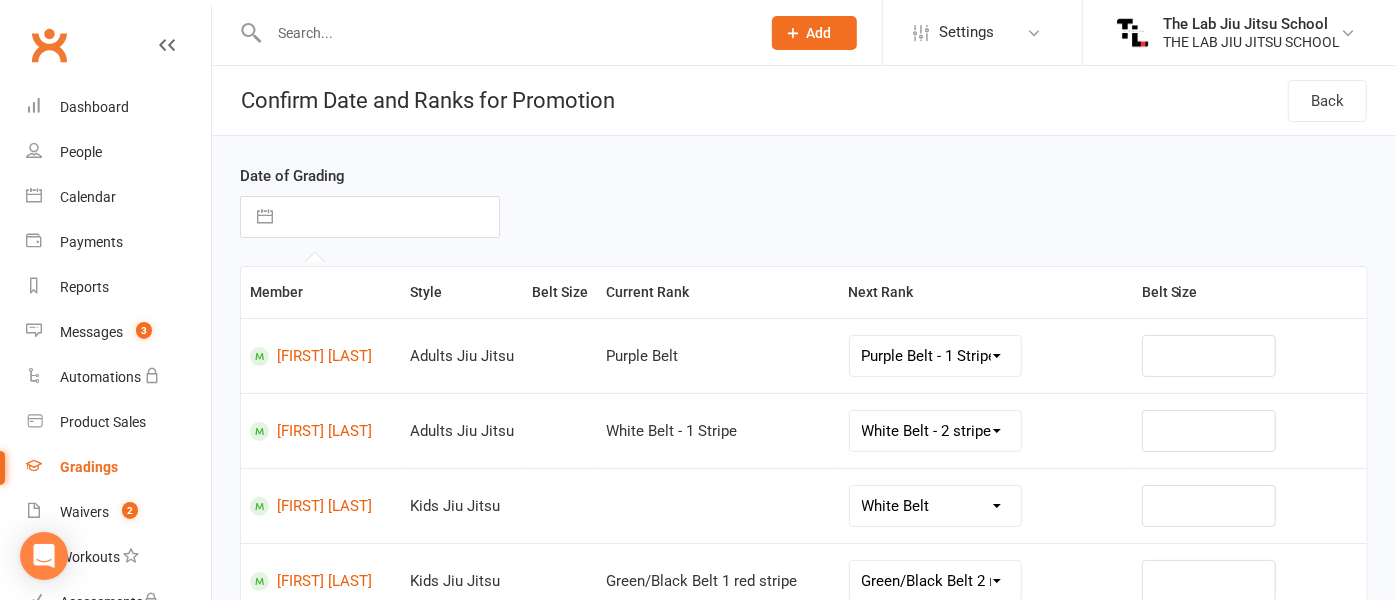 select on "33406" 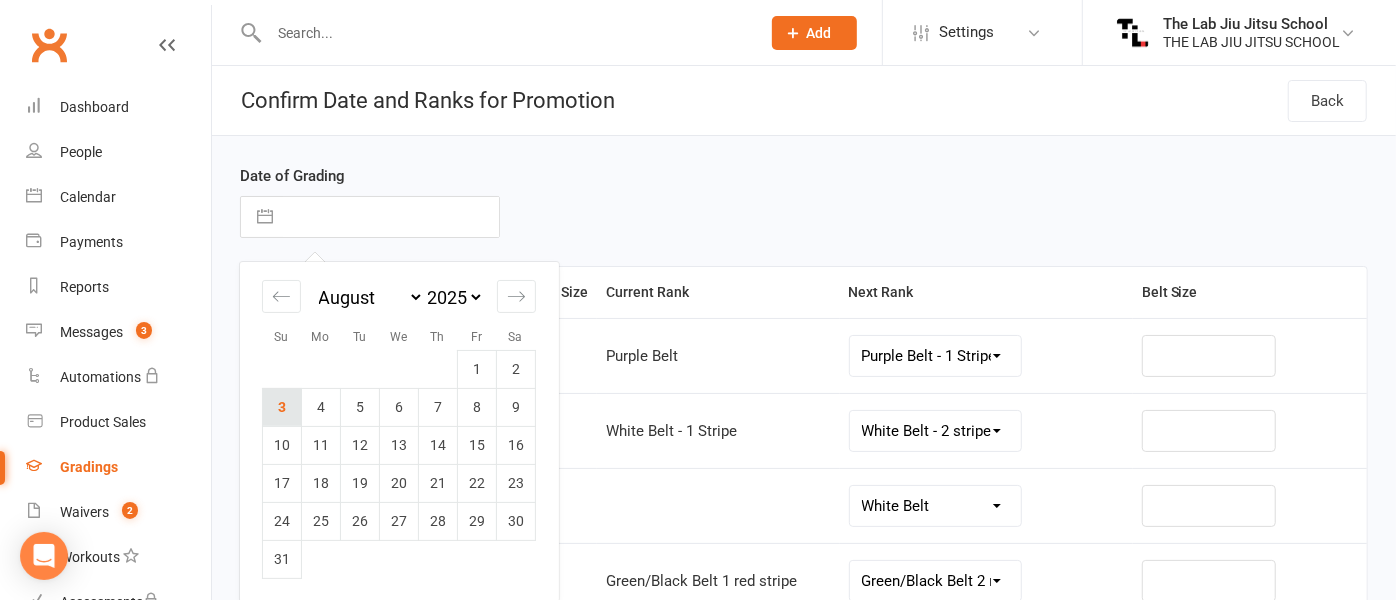 click on "3" at bounding box center [282, 407] 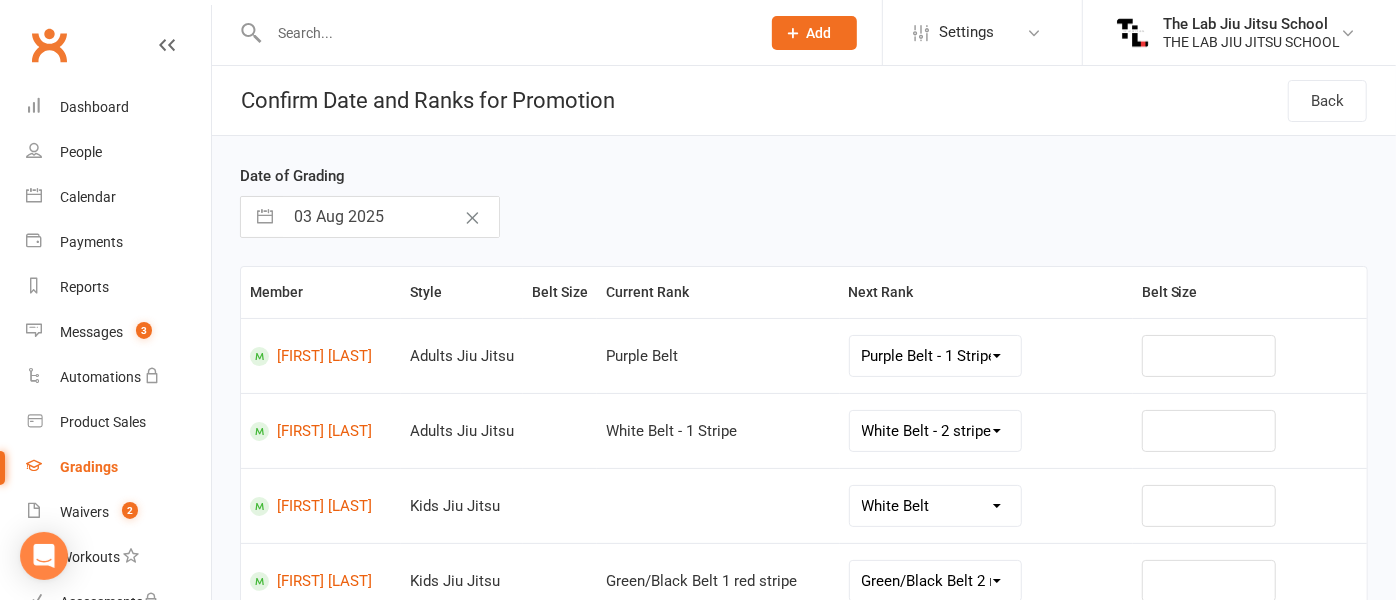 click on "[FIRST] [LAST]" at bounding box center (321, 430) 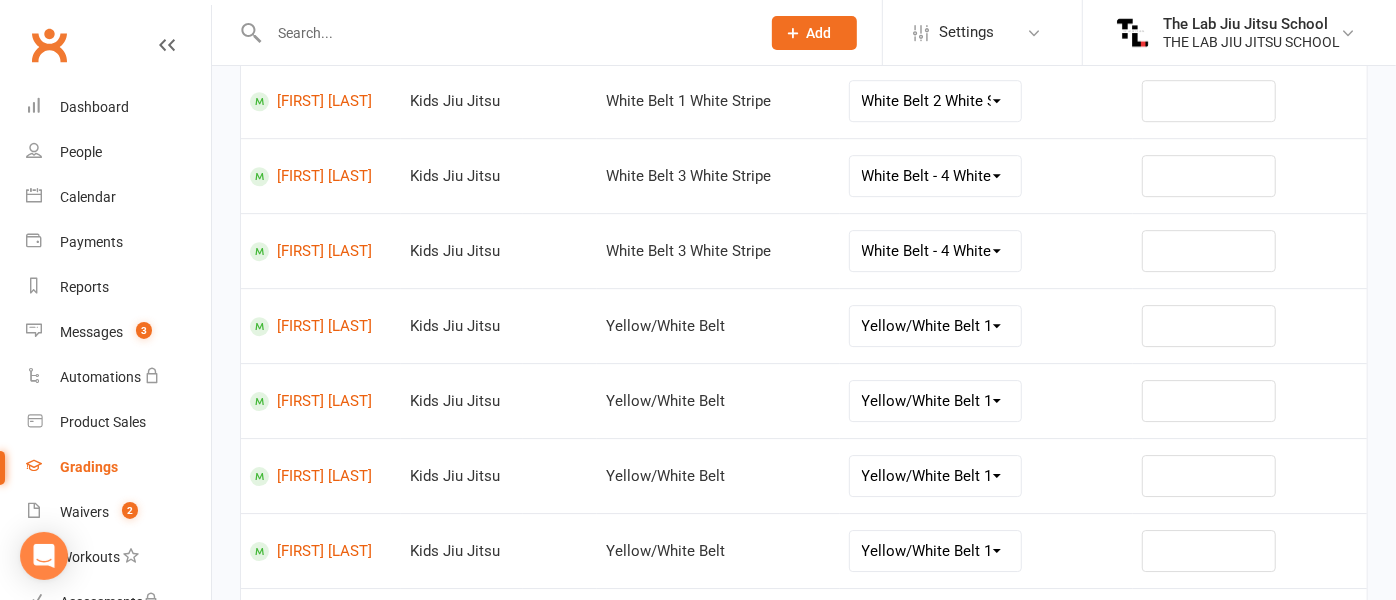 scroll, scrollTop: 4199, scrollLeft: 0, axis: vertical 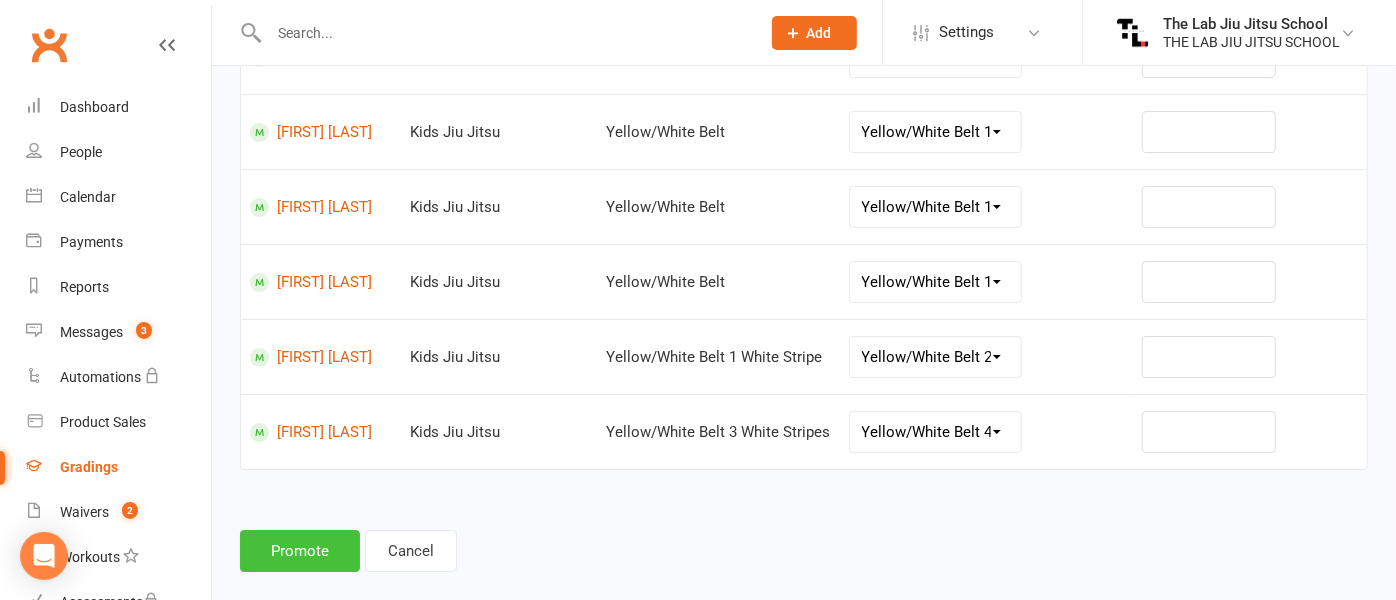 click on "Promote" at bounding box center [300, 551] 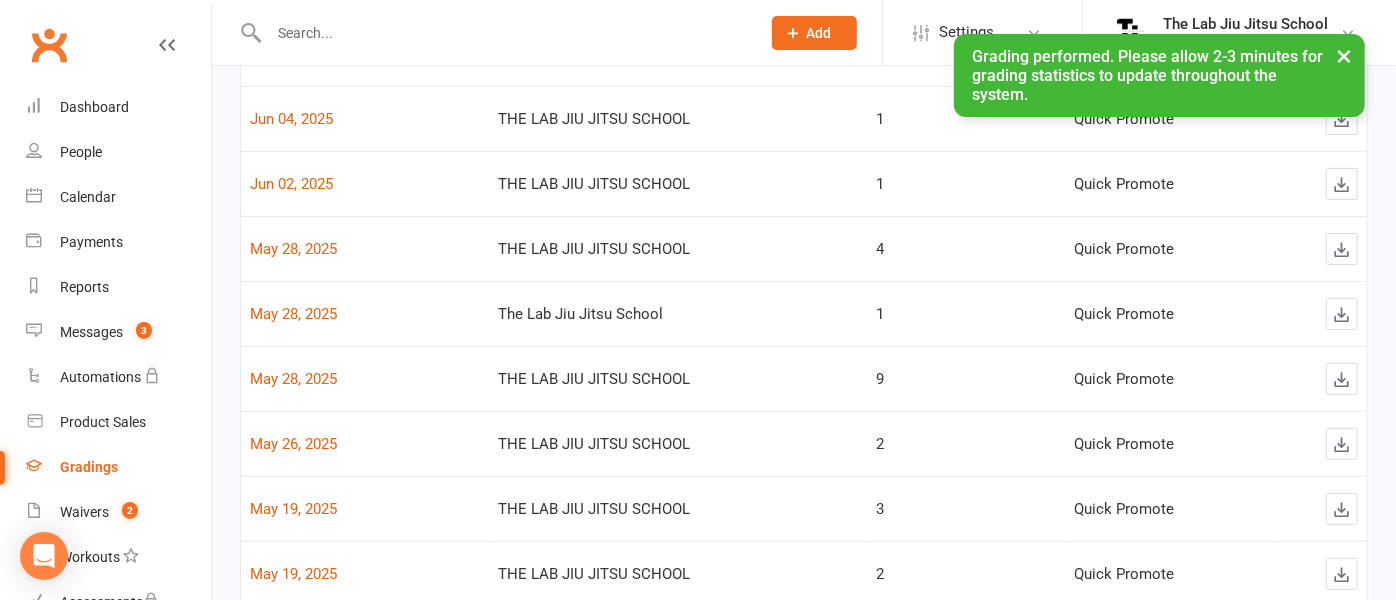 scroll, scrollTop: 0, scrollLeft: 0, axis: both 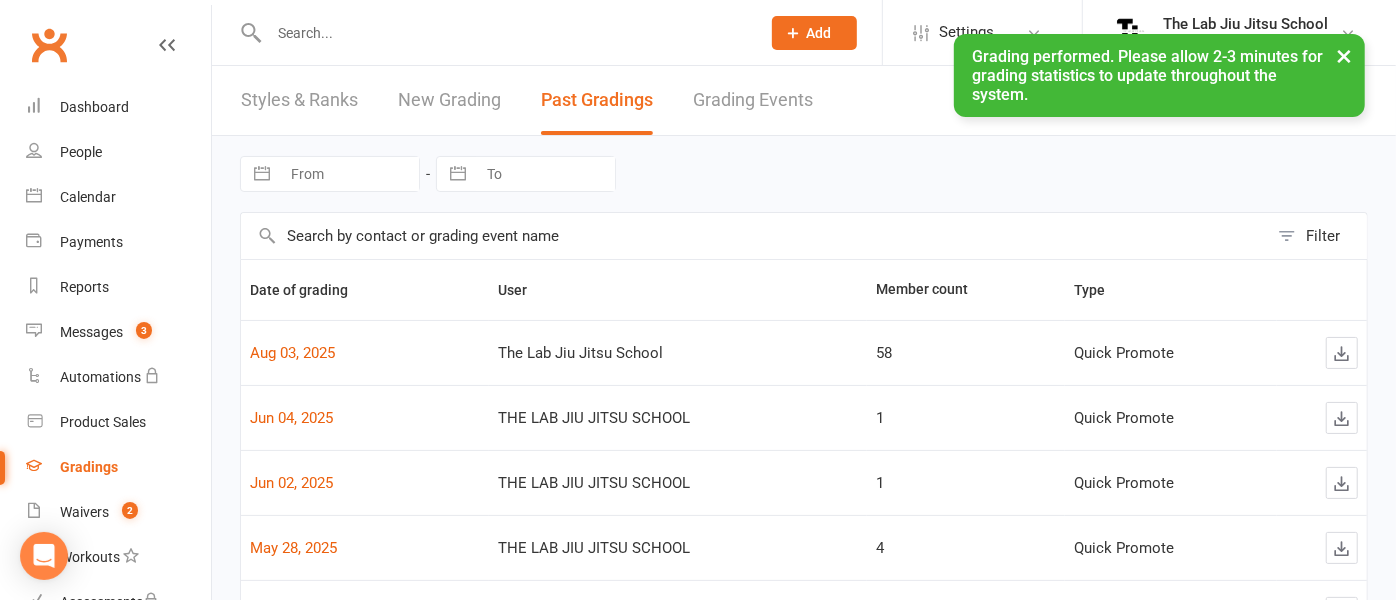 click on "× Grading performed. Please allow 2-3 minutes for grading statistics to update throughout the system." at bounding box center [685, 34] 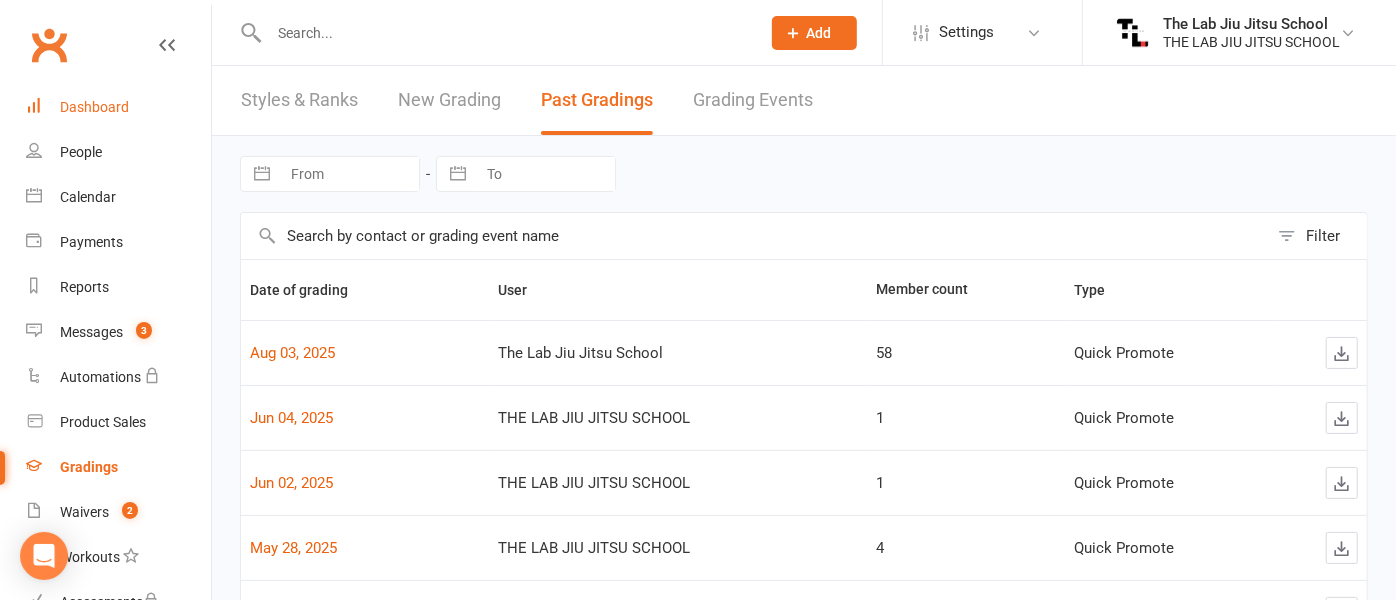 click on "Dashboard" at bounding box center [118, 107] 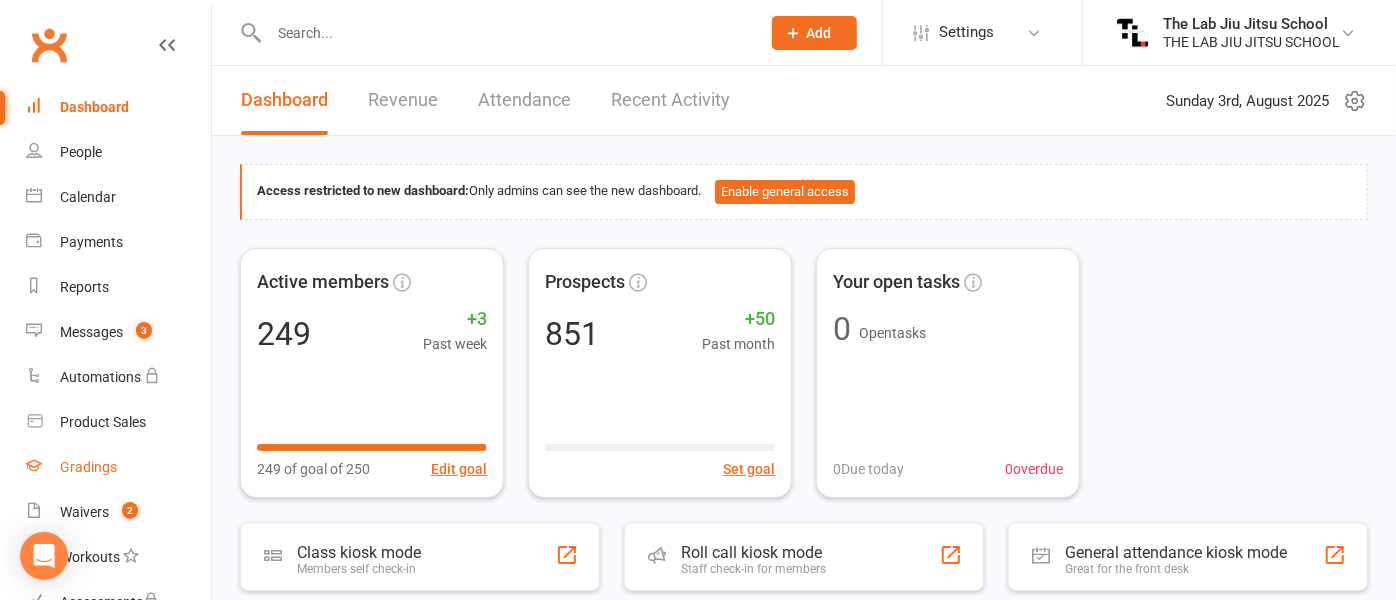 click on "Gradings" at bounding box center [88, 467] 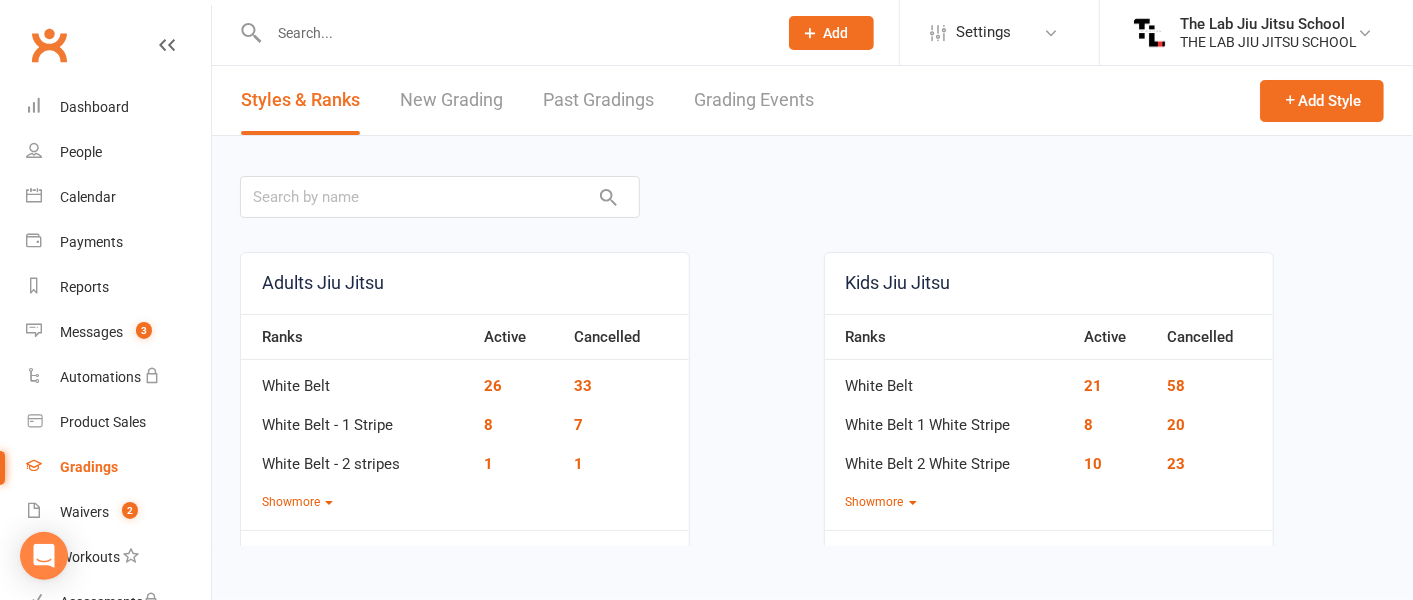 click on "New Grading" at bounding box center [451, 100] 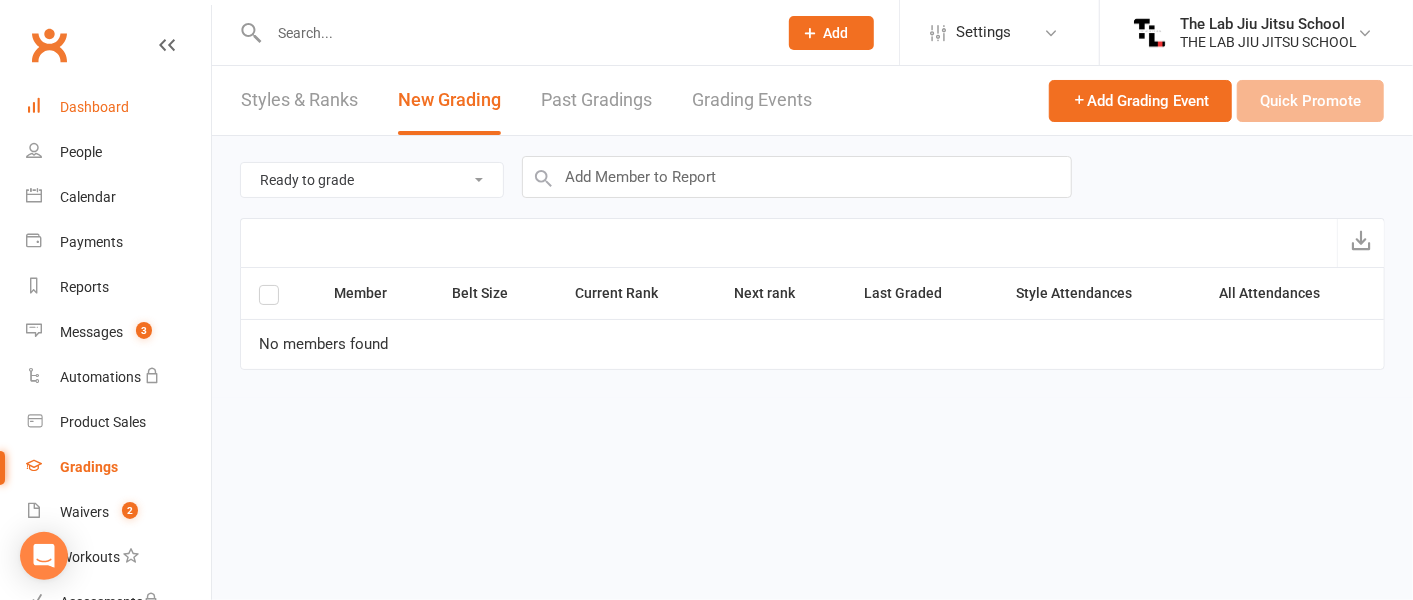 click on "Dashboard" at bounding box center (94, 107) 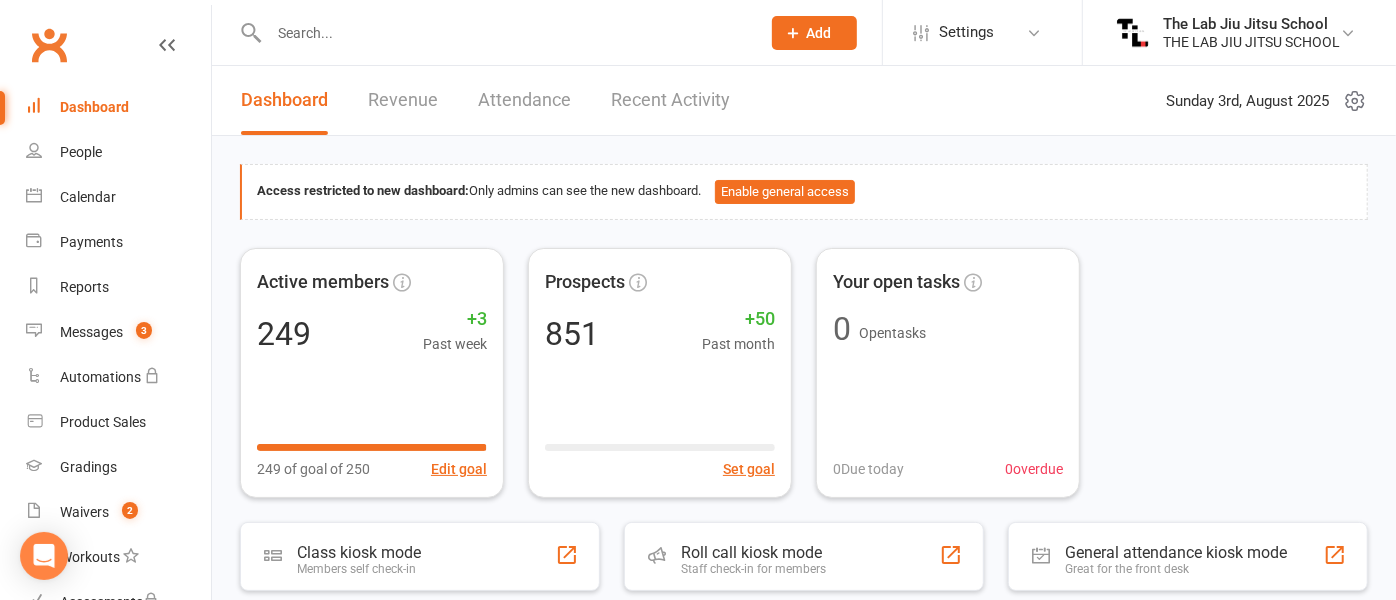 click on "Revenue" at bounding box center (403, 100) 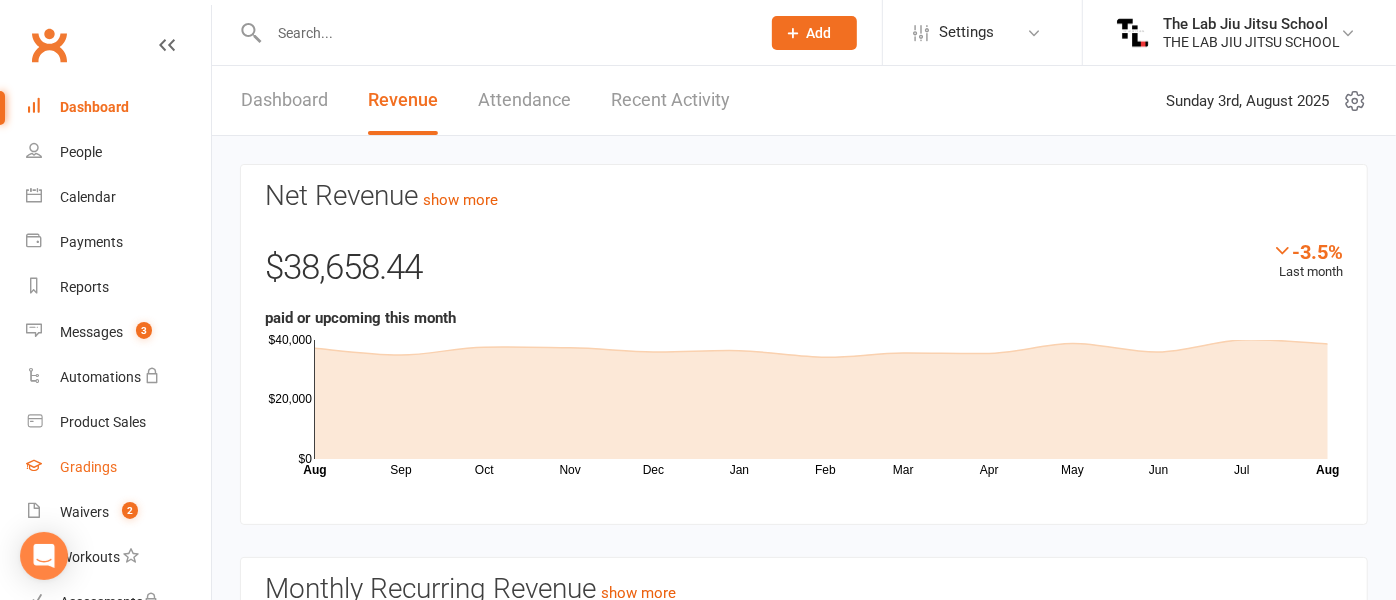 click on "Gradings" at bounding box center (118, 467) 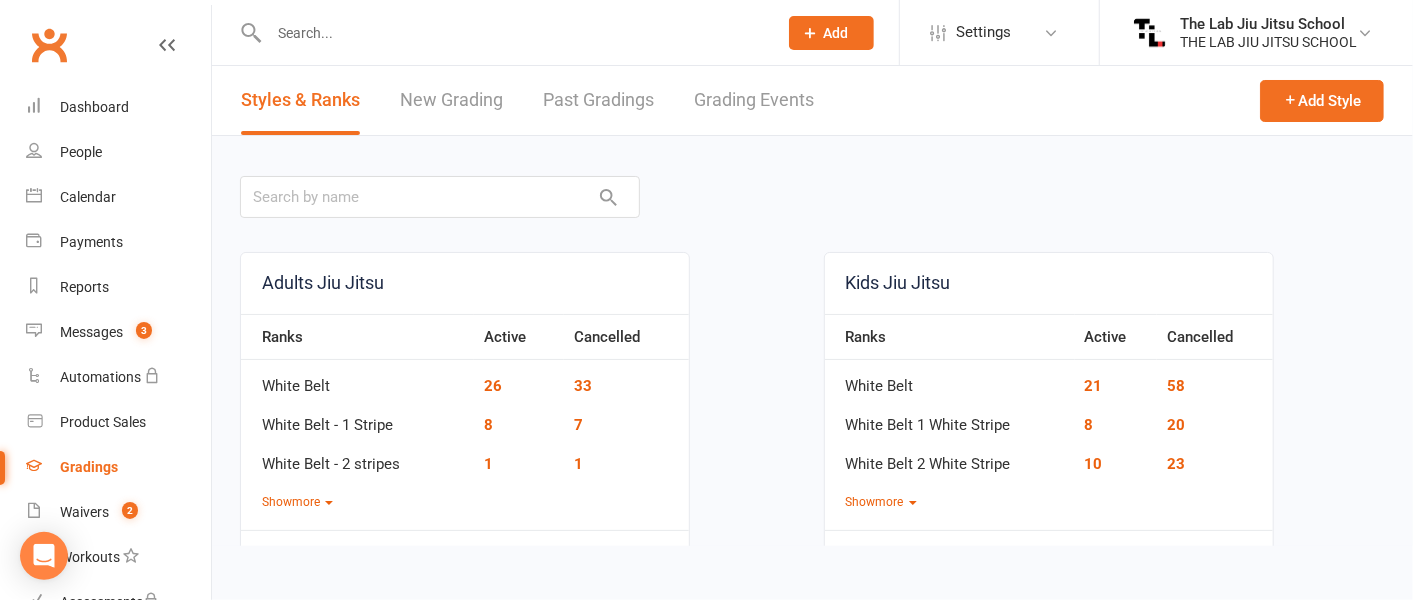 click on "Past Gradings" at bounding box center [598, 100] 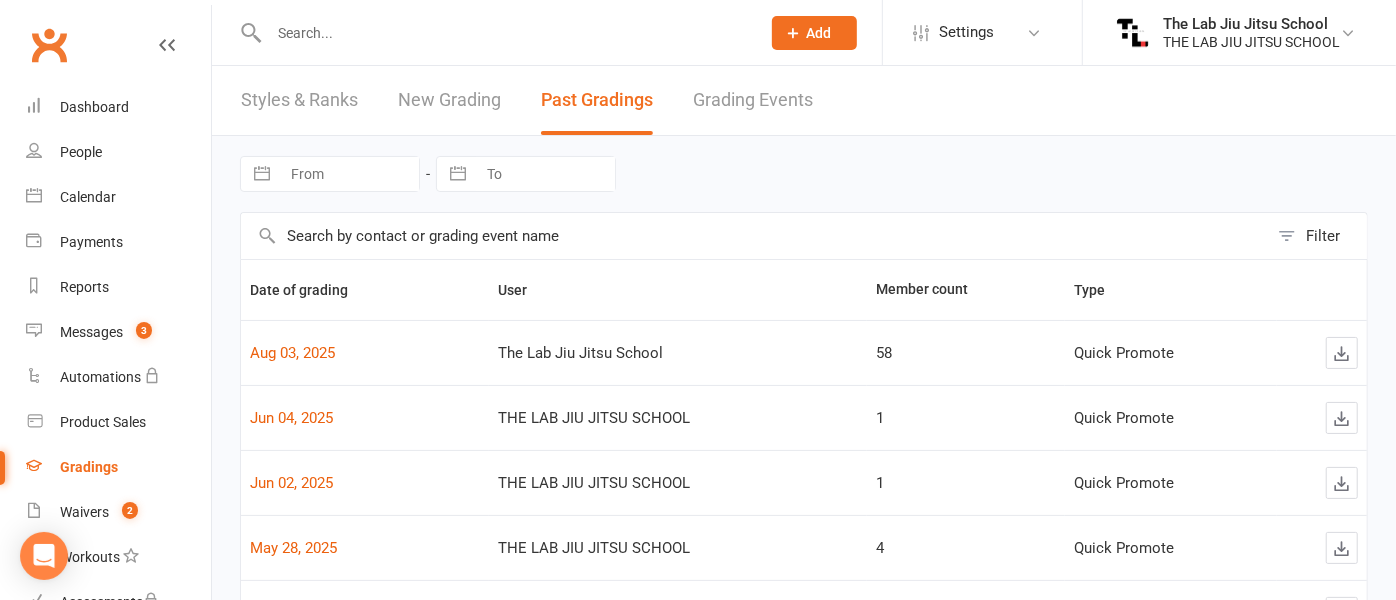 click on "New Grading" at bounding box center (449, 100) 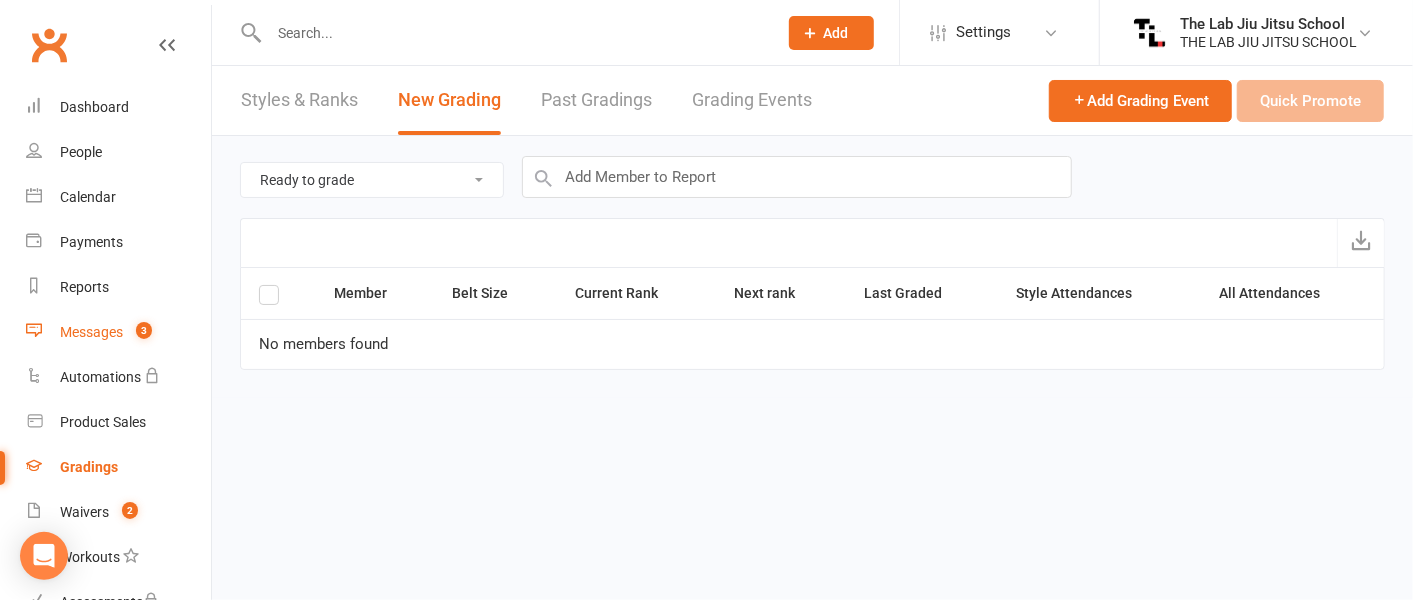 click on "Messages" at bounding box center [91, 332] 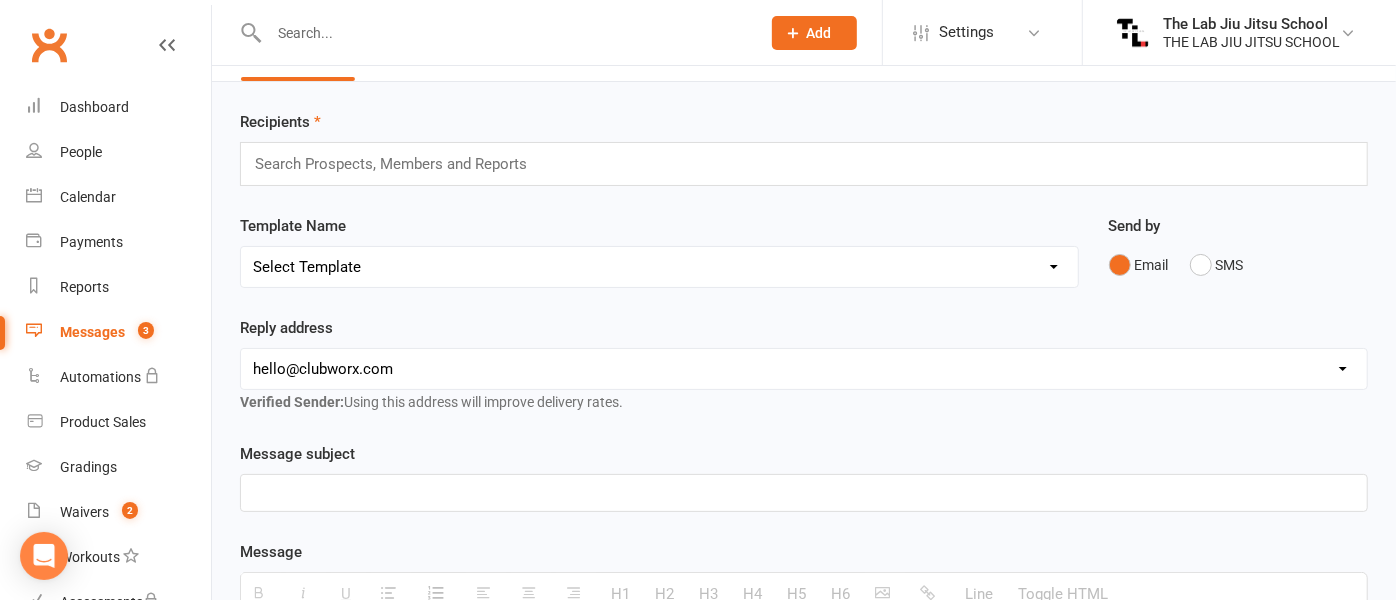 scroll, scrollTop: 0, scrollLeft: 0, axis: both 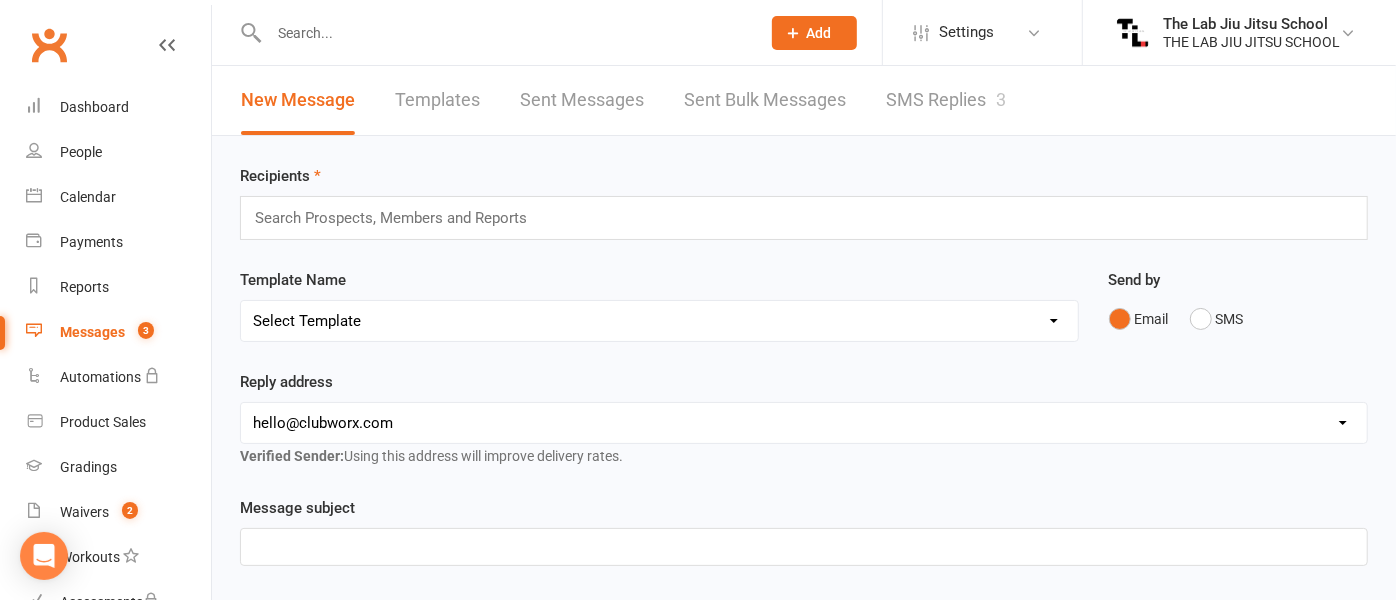 click on "Templates" at bounding box center [437, 100] 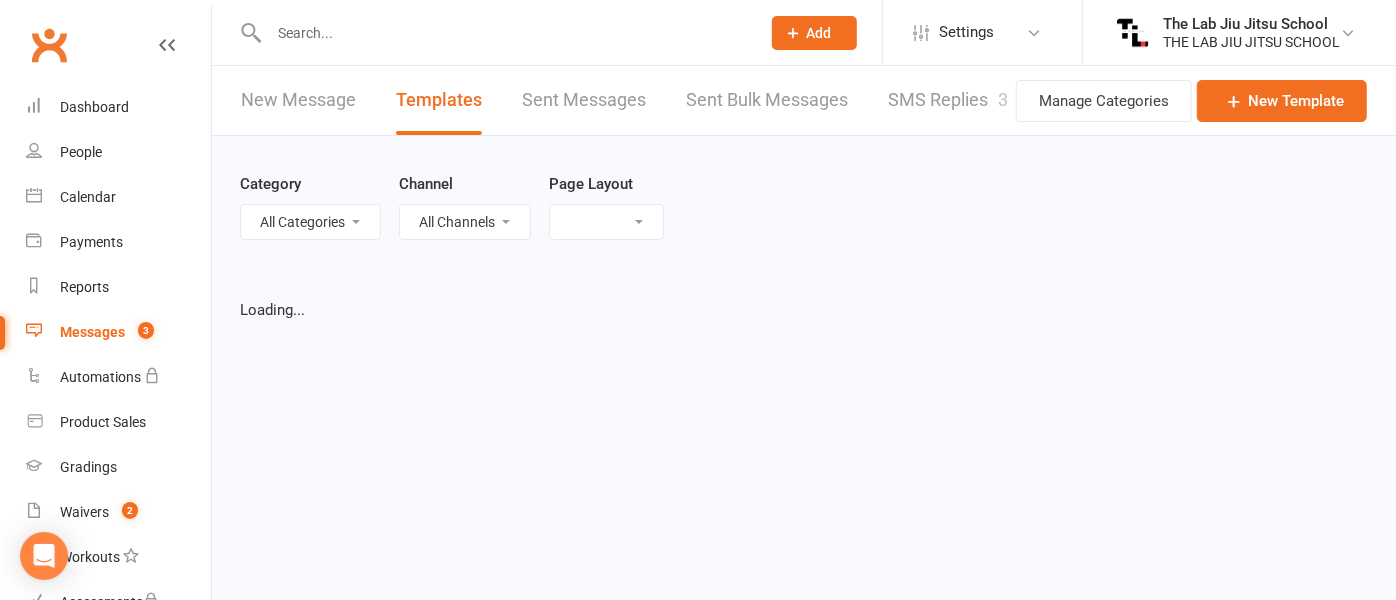 select on "grid" 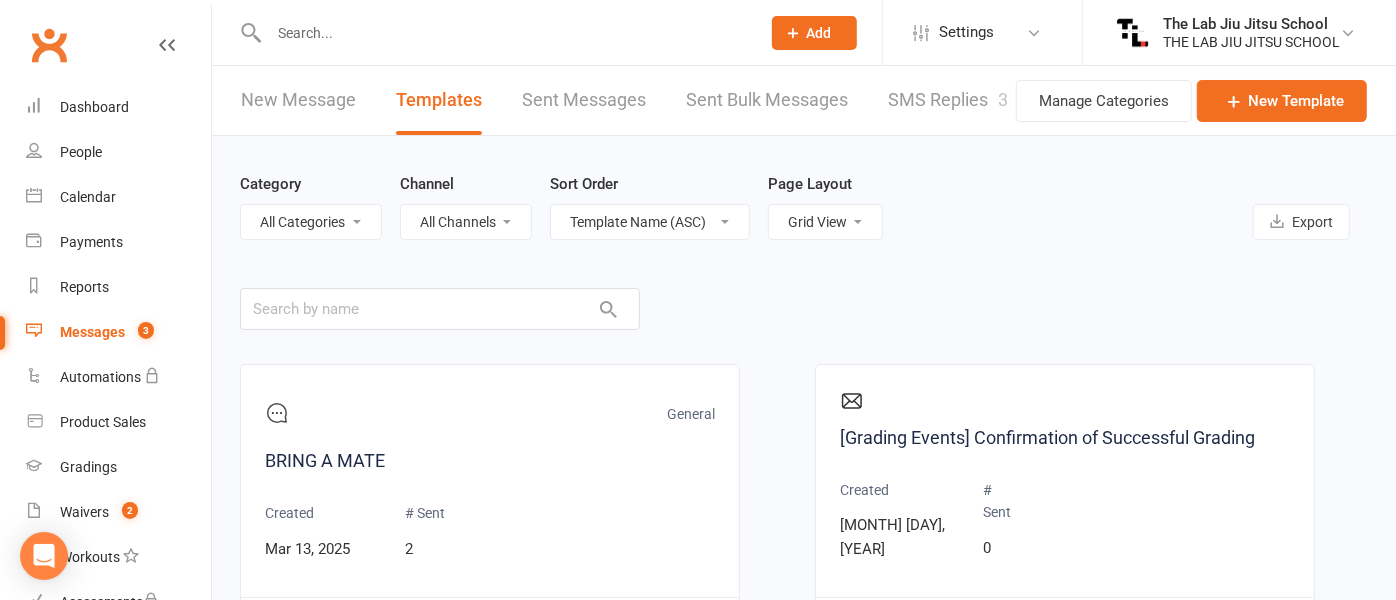 click on "Sent Messages" at bounding box center [584, 100] 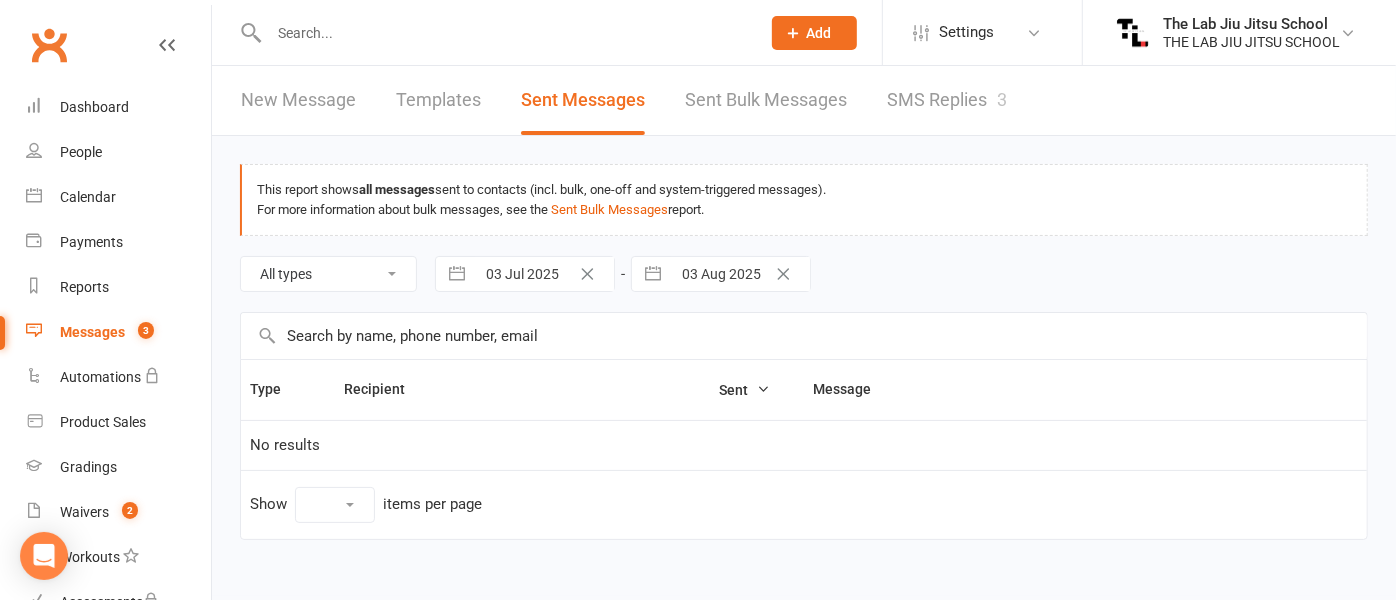 select on "10" 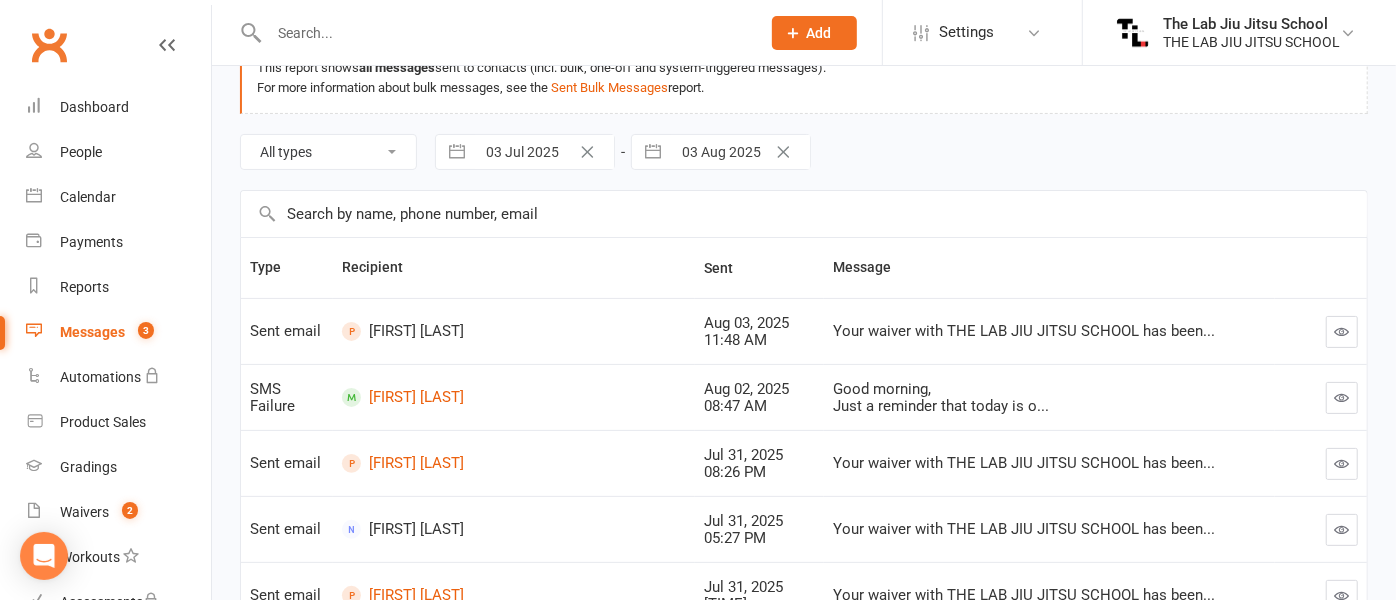 scroll, scrollTop: 0, scrollLeft: 0, axis: both 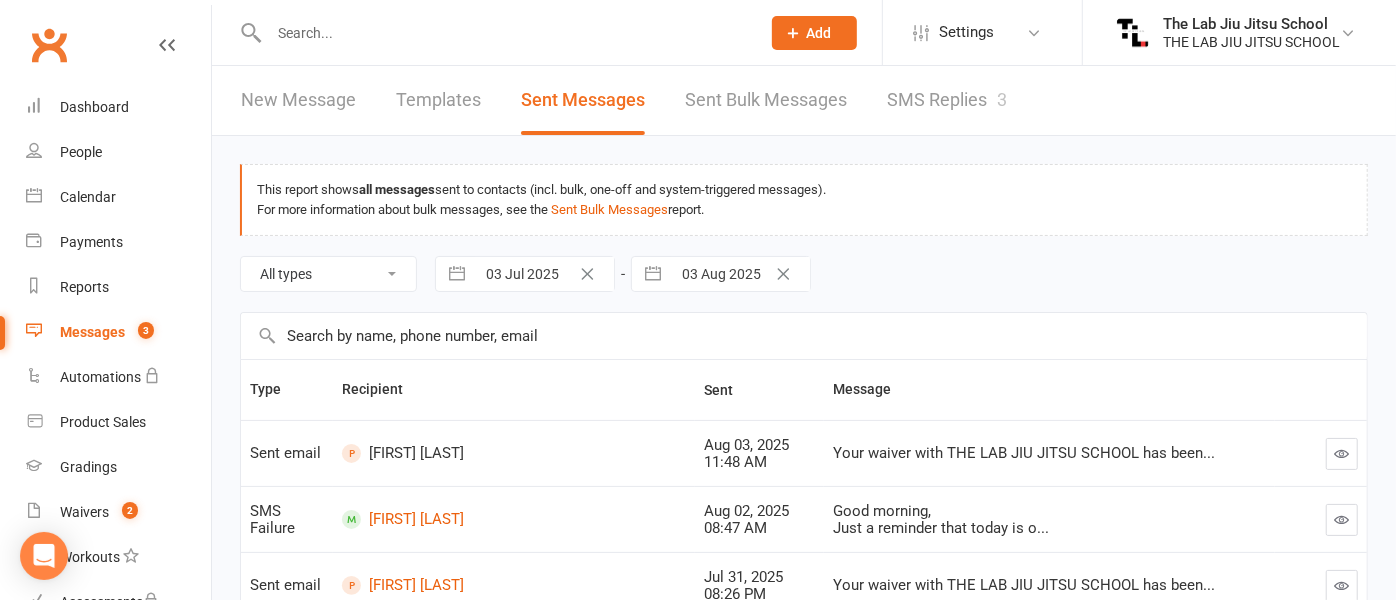 click on "SMS Replies 3" at bounding box center [947, 100] 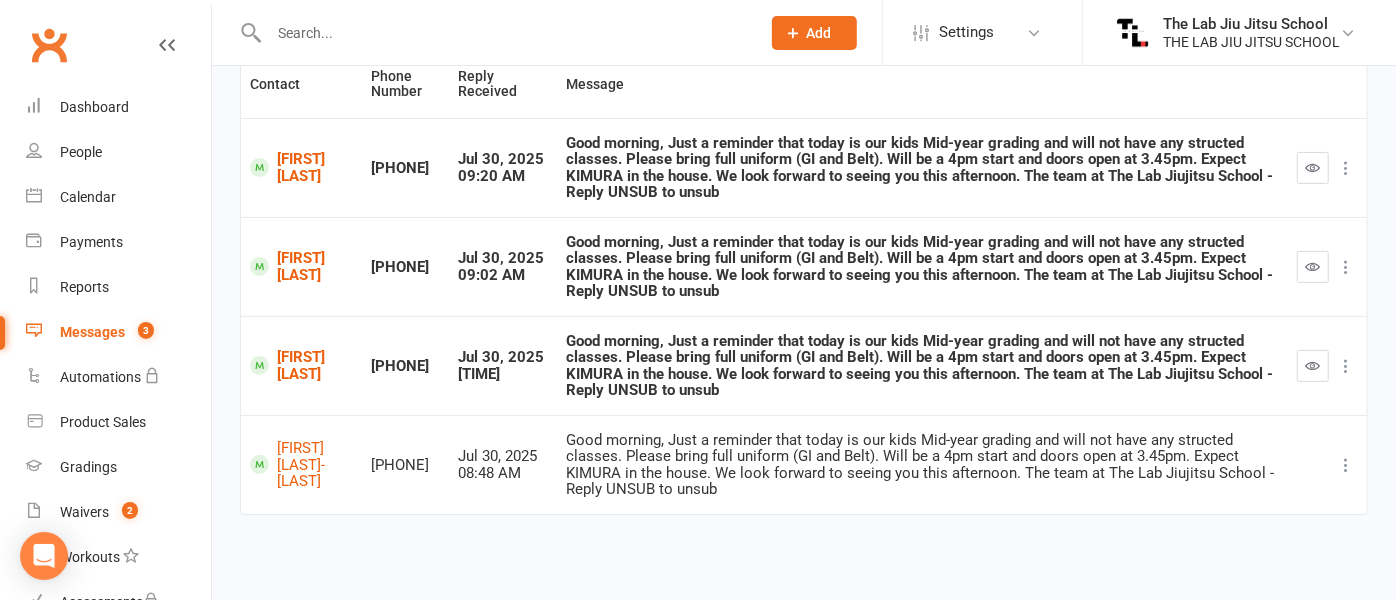 scroll, scrollTop: 256, scrollLeft: 0, axis: vertical 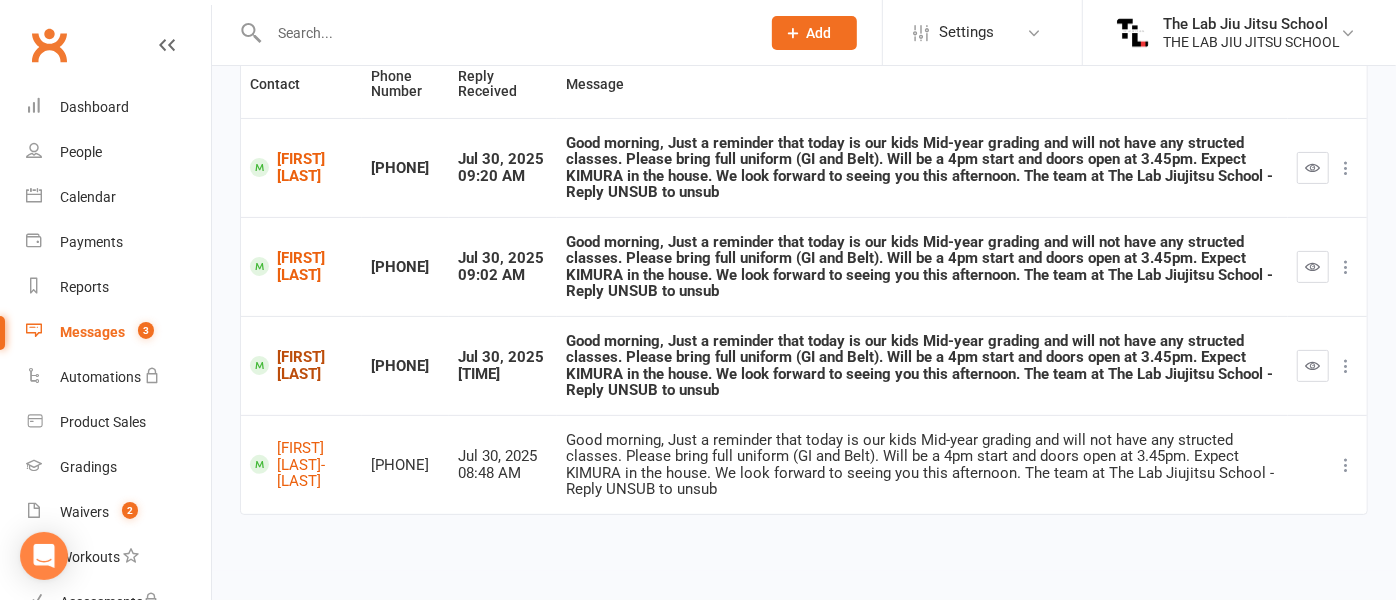 click on "[FIRST] [LAST]" at bounding box center [301, 365] 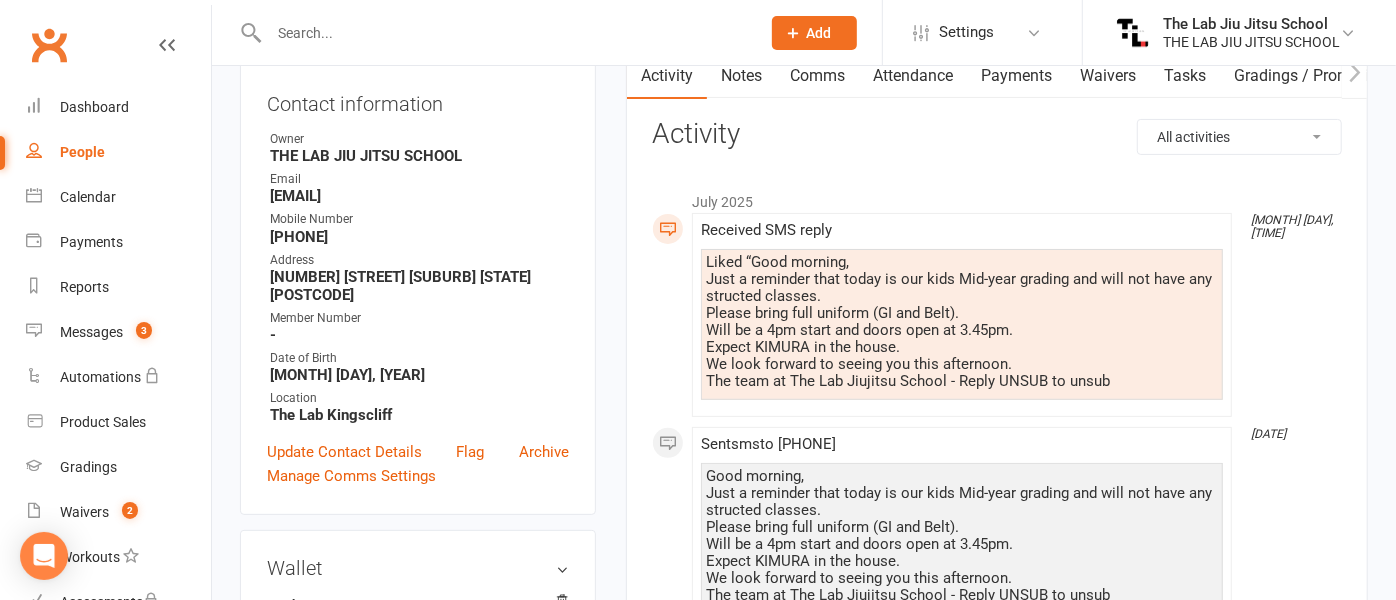 scroll, scrollTop: 0, scrollLeft: 0, axis: both 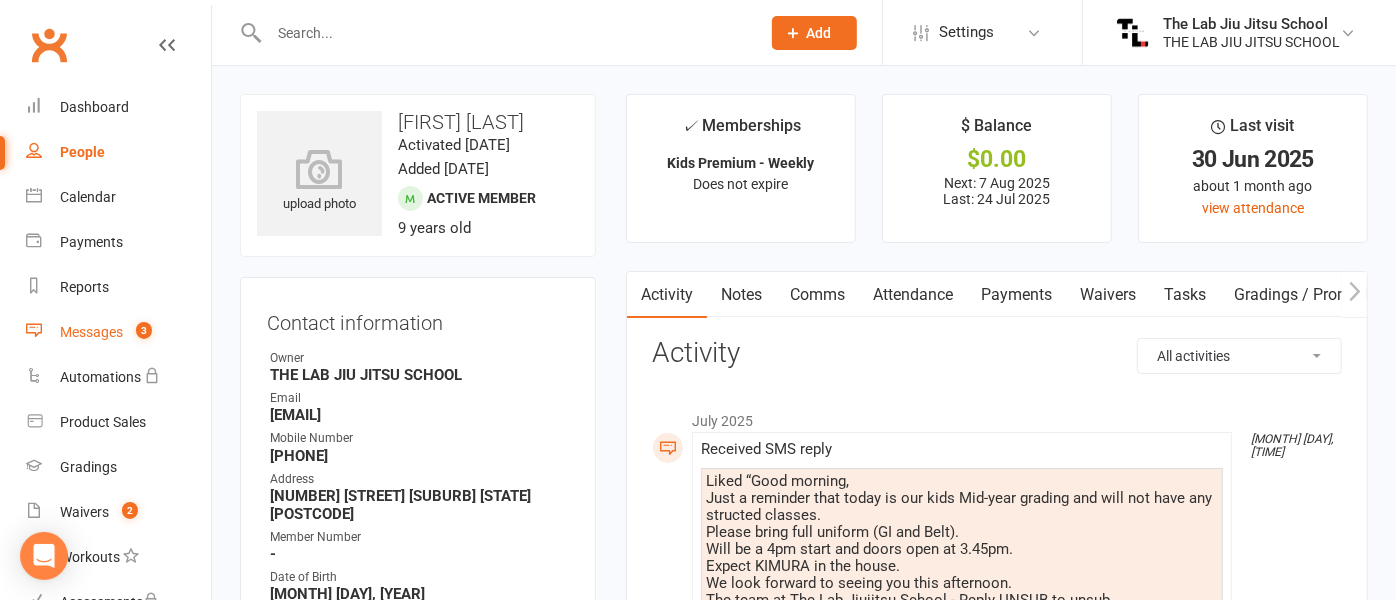 click on "Messages" at bounding box center (91, 332) 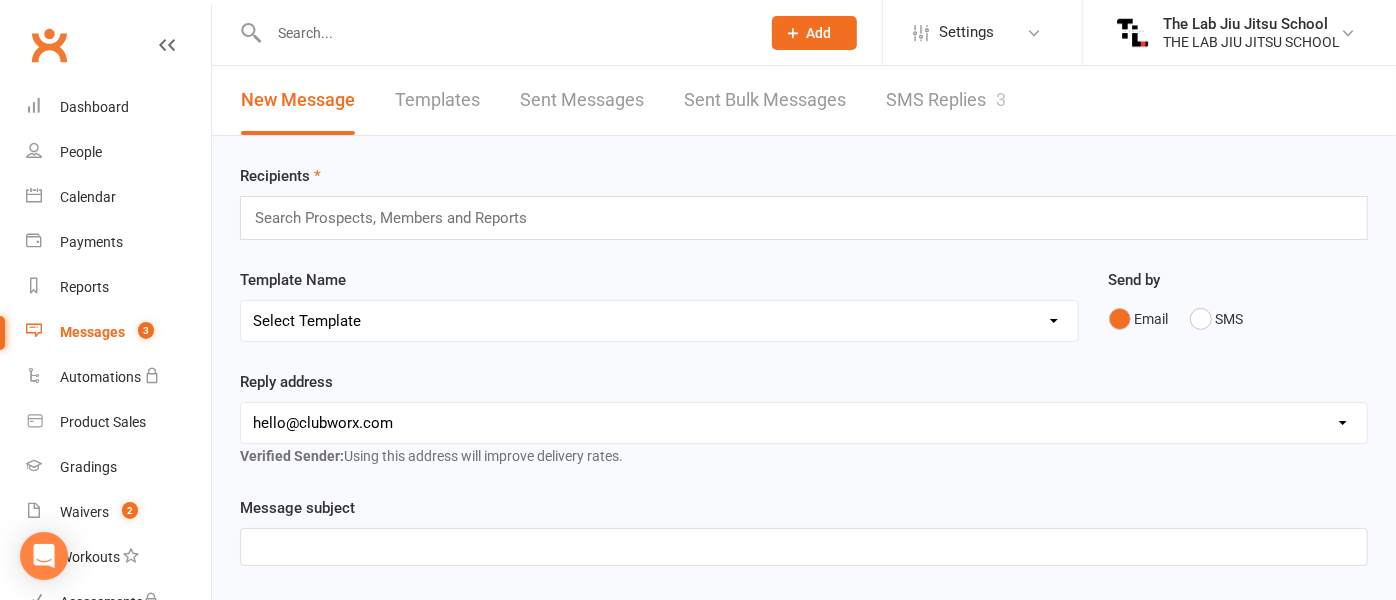 click on "SMS Replies  3" at bounding box center [946, 100] 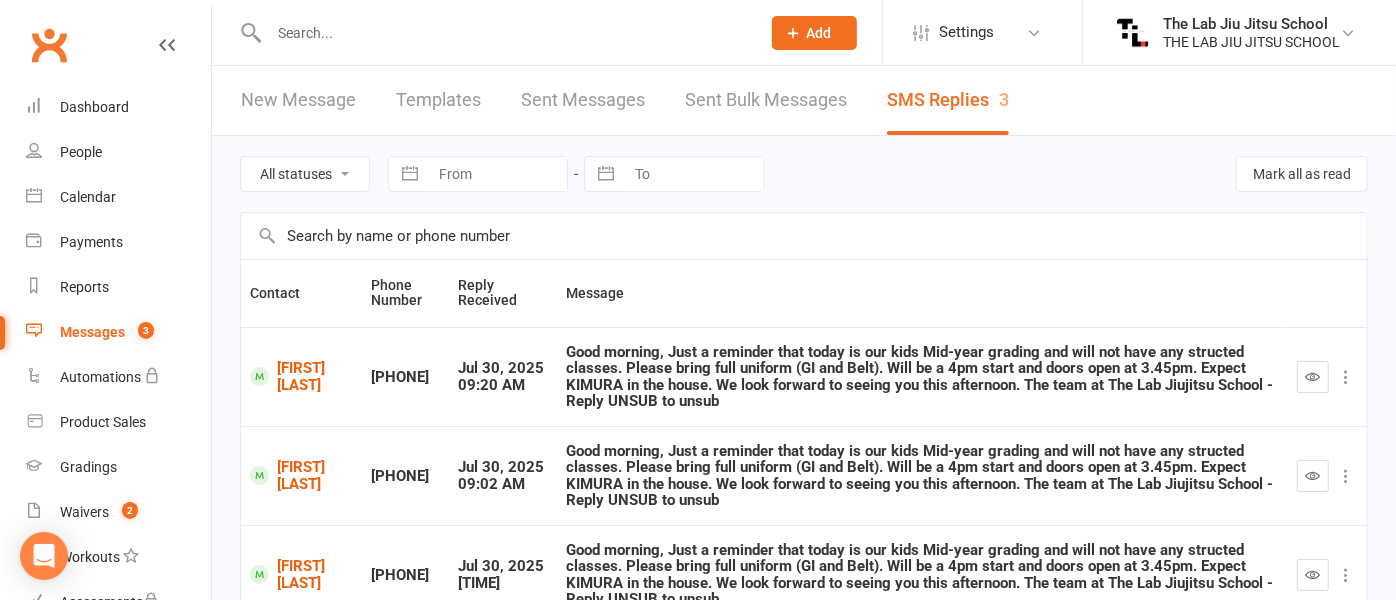 scroll, scrollTop: 256, scrollLeft: 0, axis: vertical 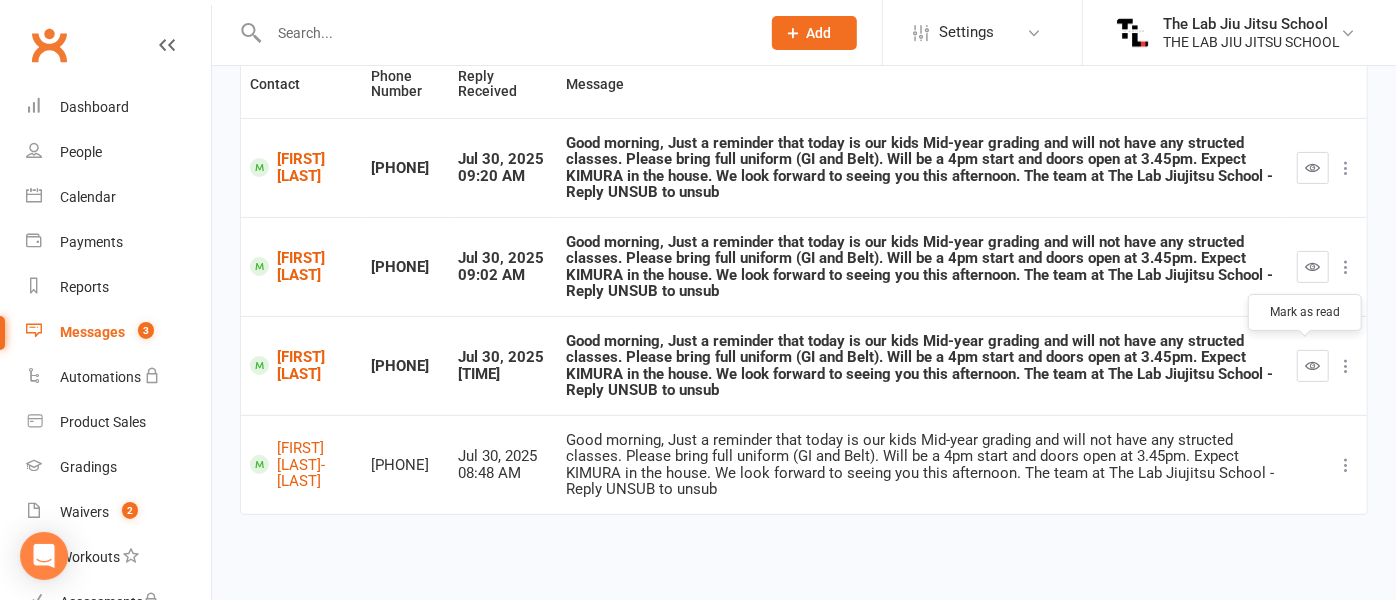 click at bounding box center (1313, 366) 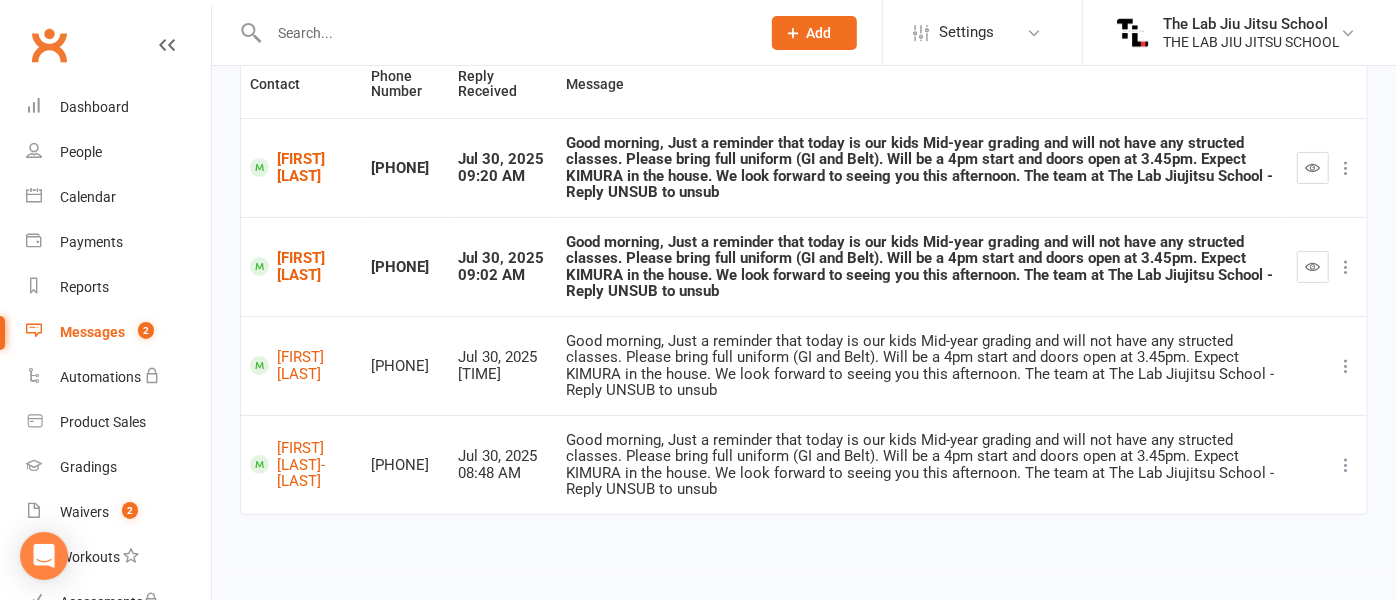scroll, scrollTop: 240, scrollLeft: 0, axis: vertical 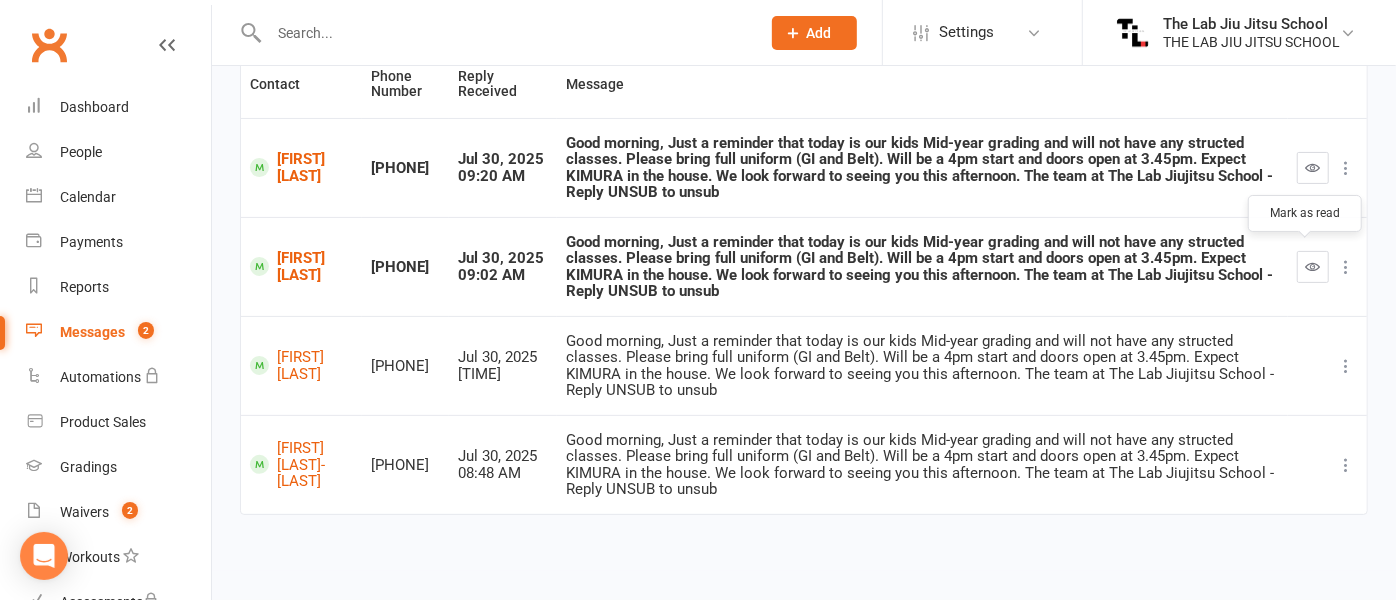 click at bounding box center [1313, 266] 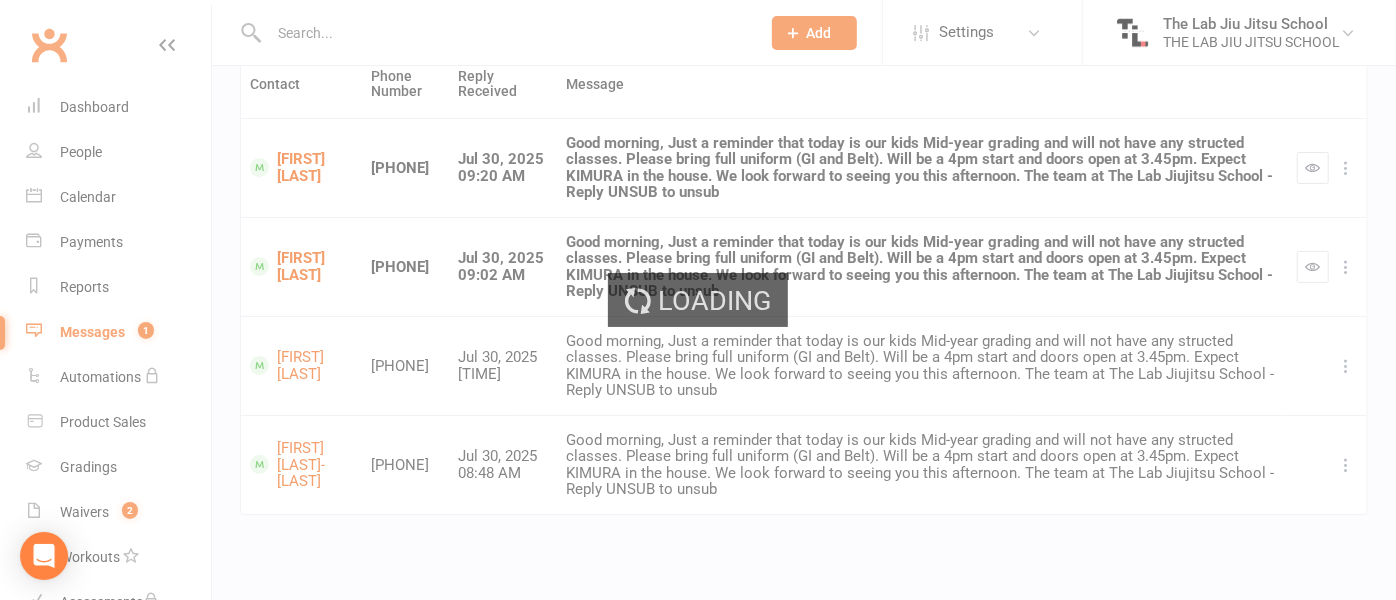 scroll, scrollTop: 222, scrollLeft: 0, axis: vertical 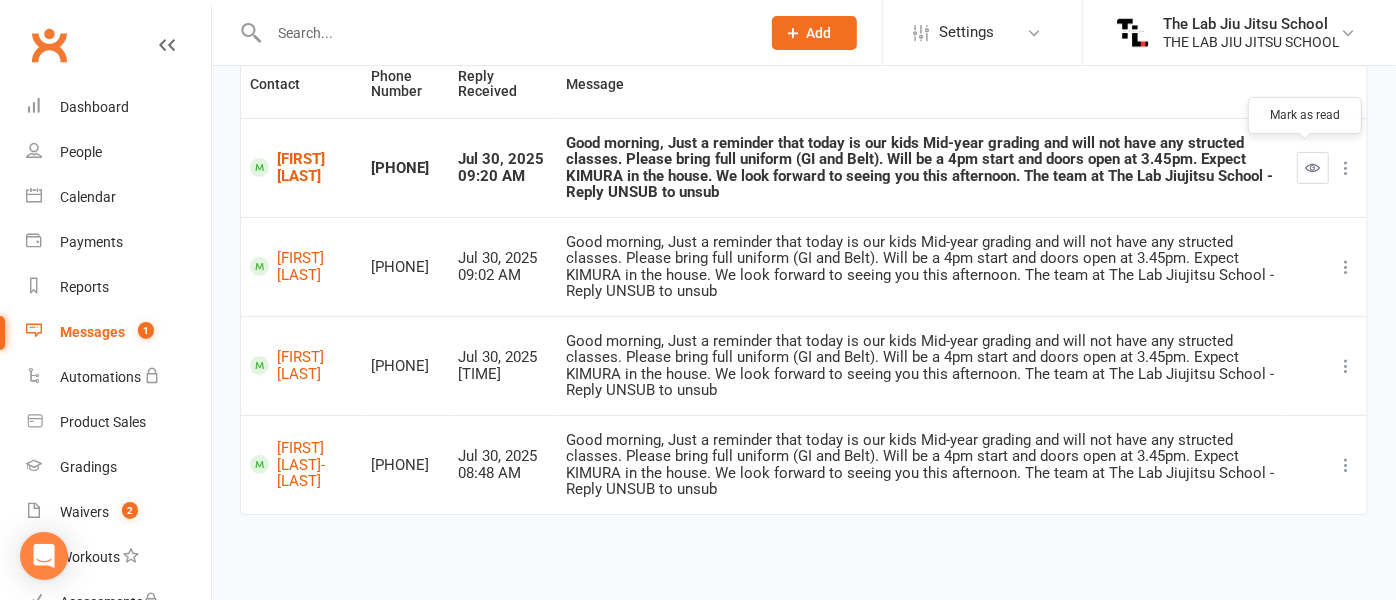 click at bounding box center (1313, 167) 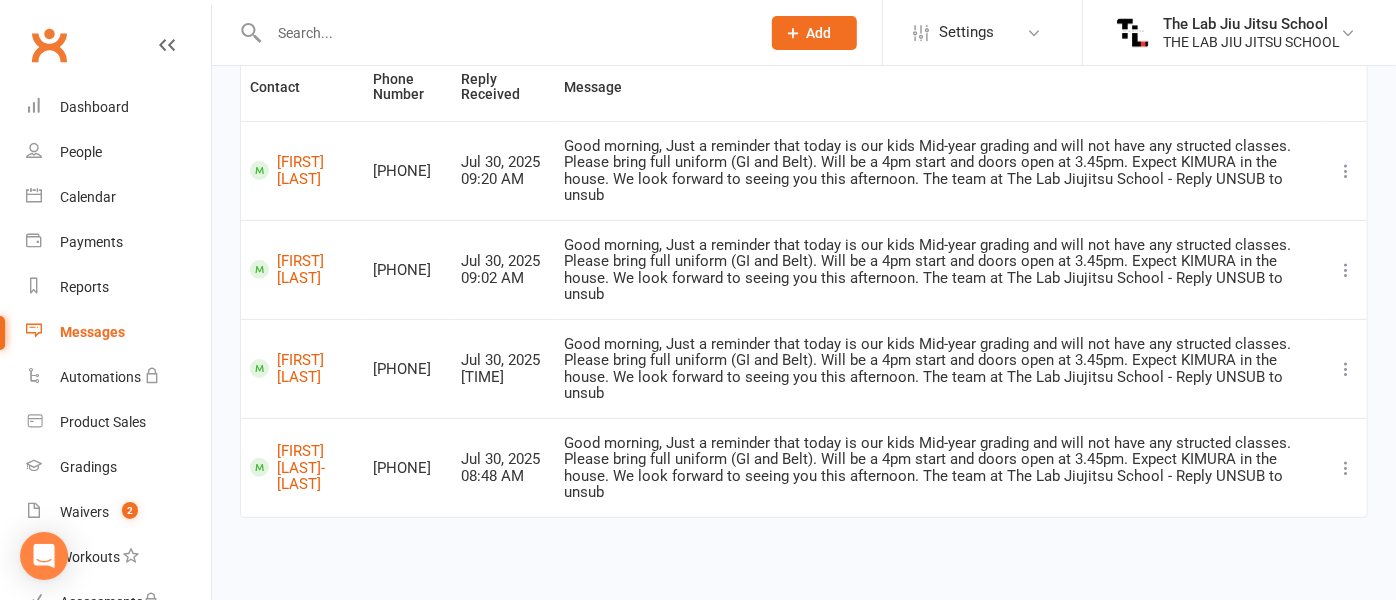scroll, scrollTop: 0, scrollLeft: 0, axis: both 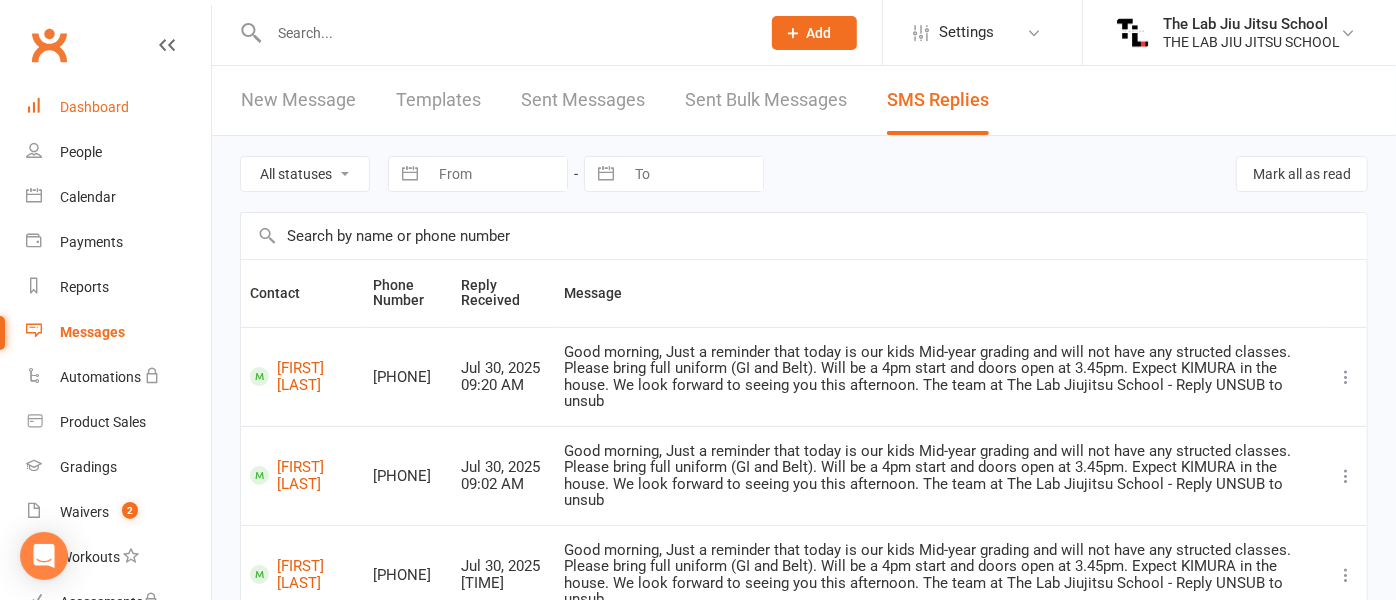 click on "Dashboard" at bounding box center (118, 107) 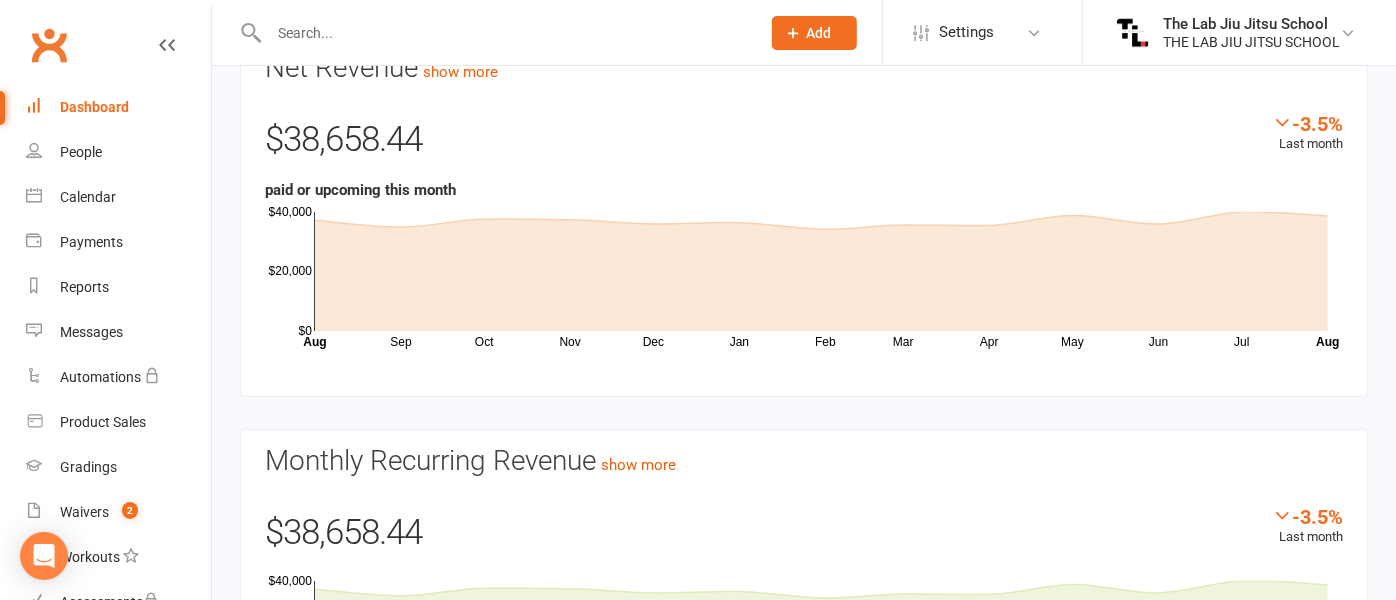 scroll, scrollTop: 0, scrollLeft: 0, axis: both 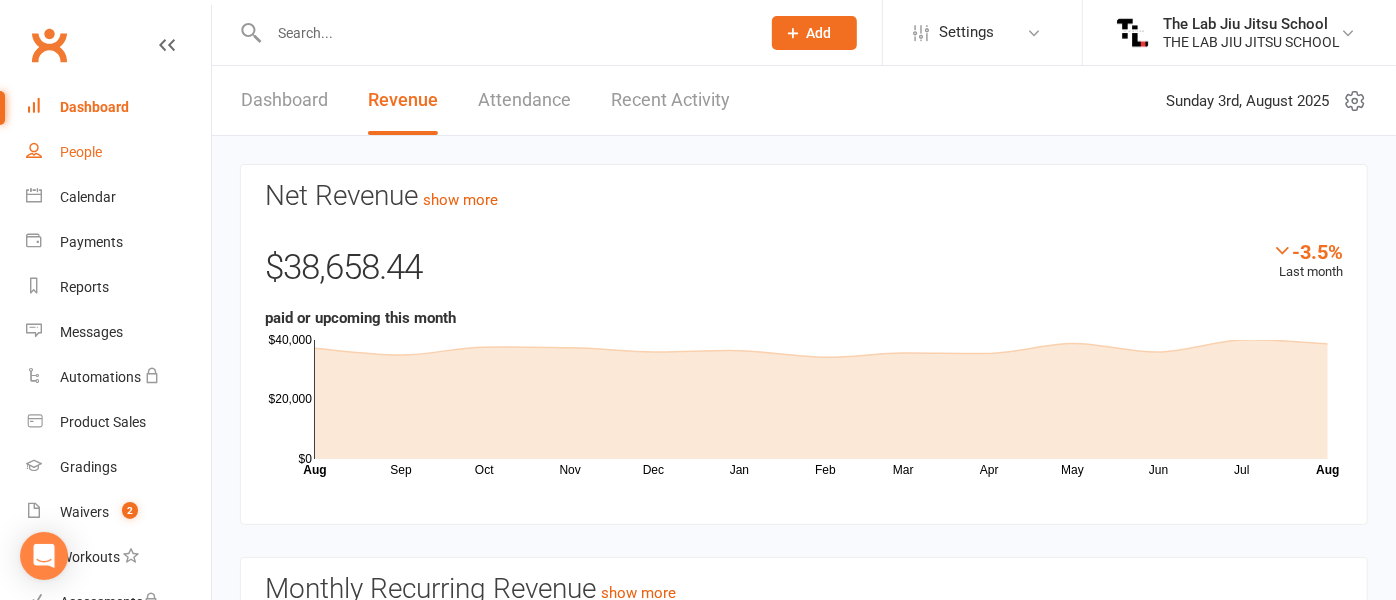click on "People" at bounding box center [81, 152] 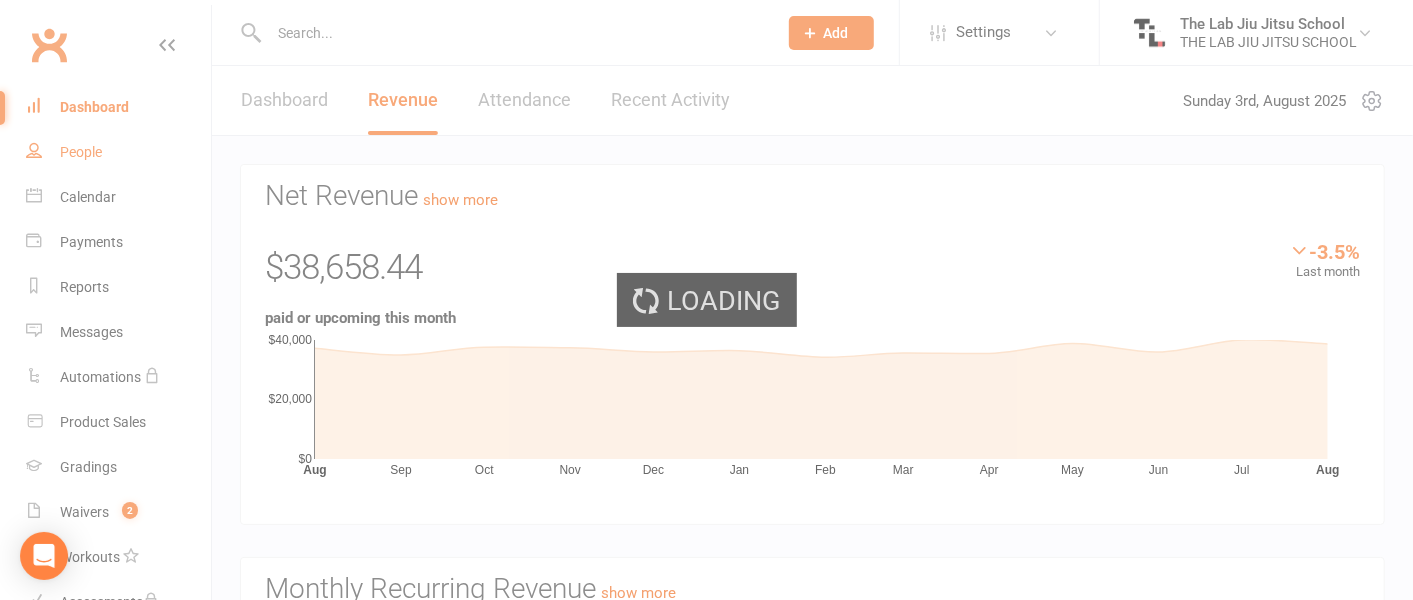 select on "100" 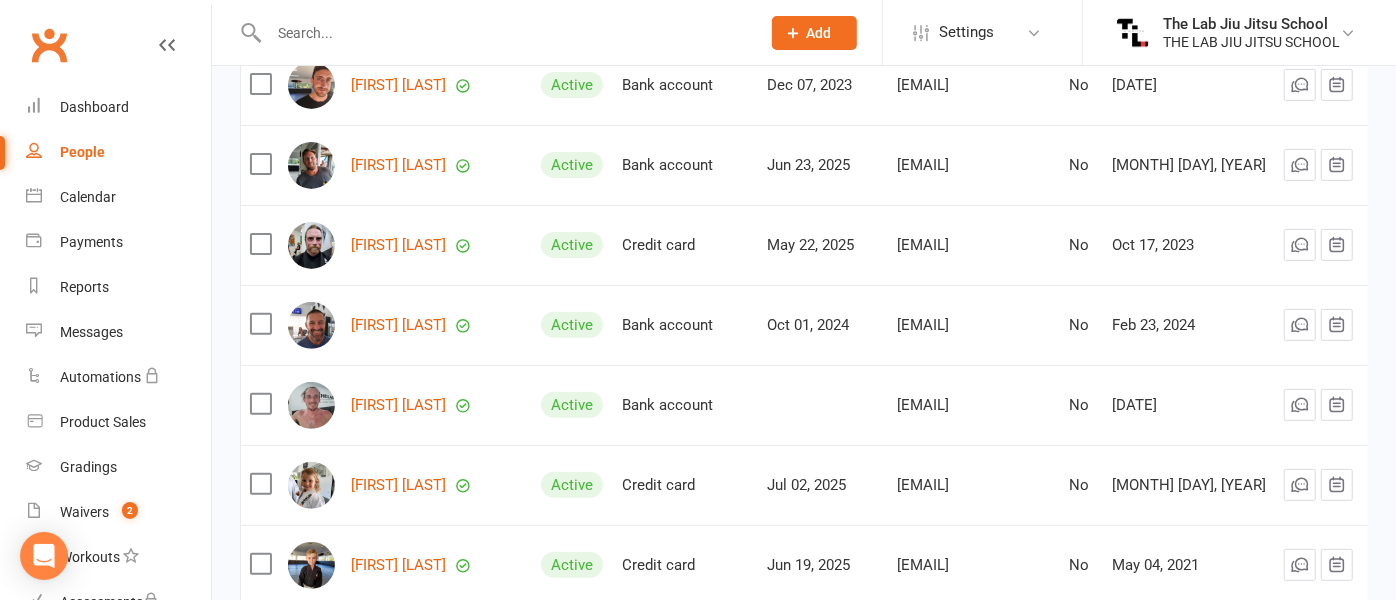 scroll, scrollTop: 0, scrollLeft: 0, axis: both 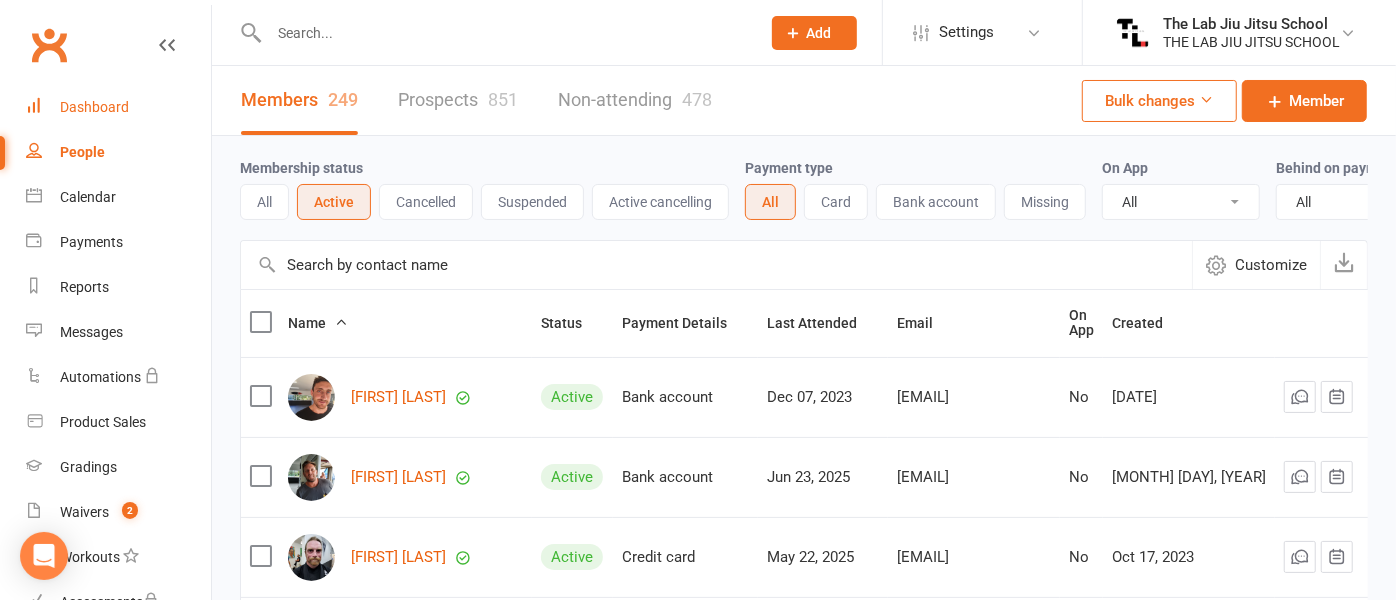 click on "Dashboard" at bounding box center [118, 107] 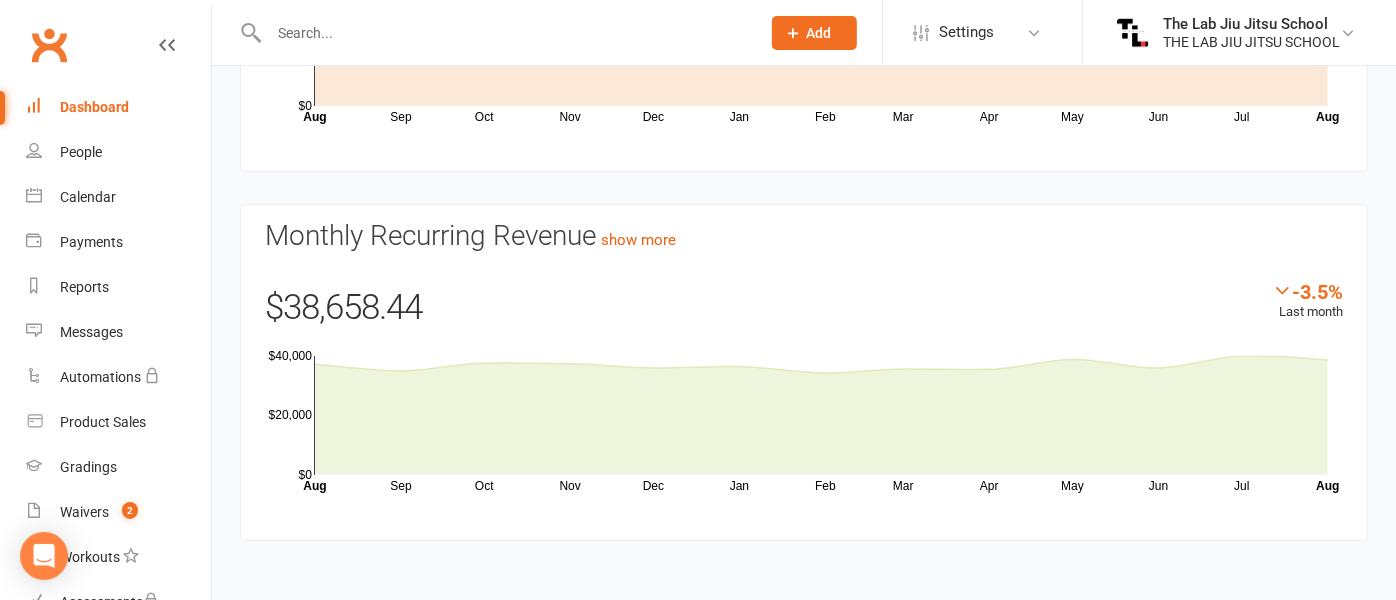 scroll, scrollTop: 0, scrollLeft: 0, axis: both 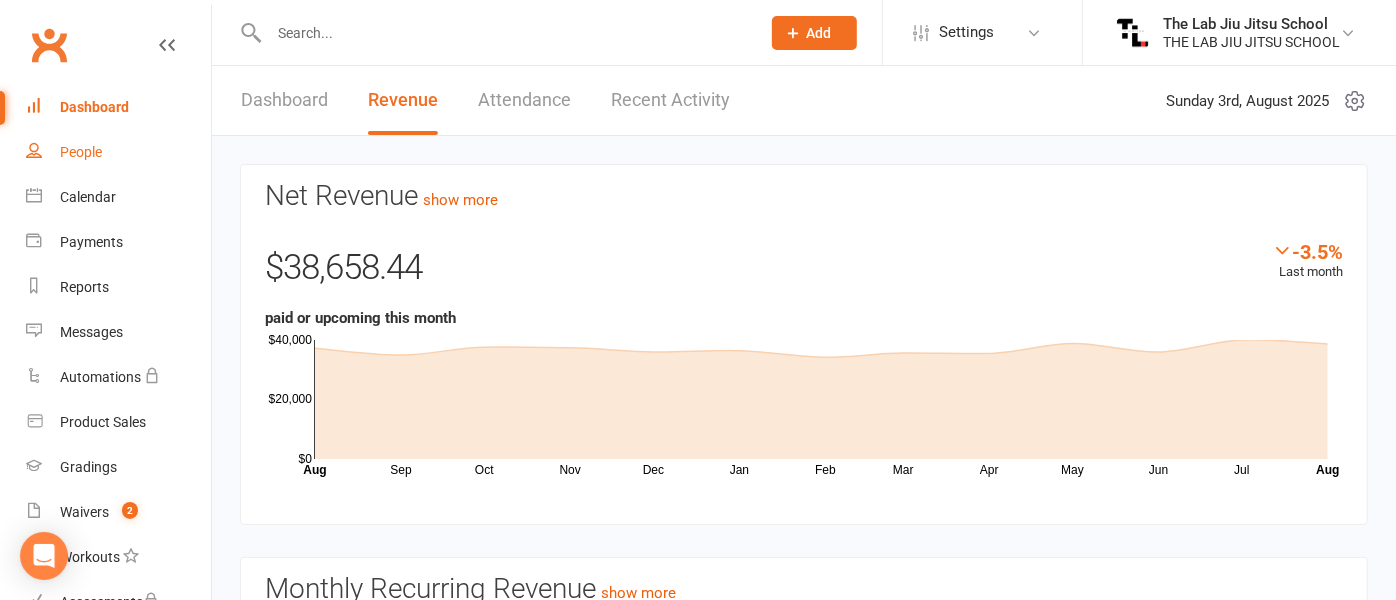 click on "People" at bounding box center [81, 152] 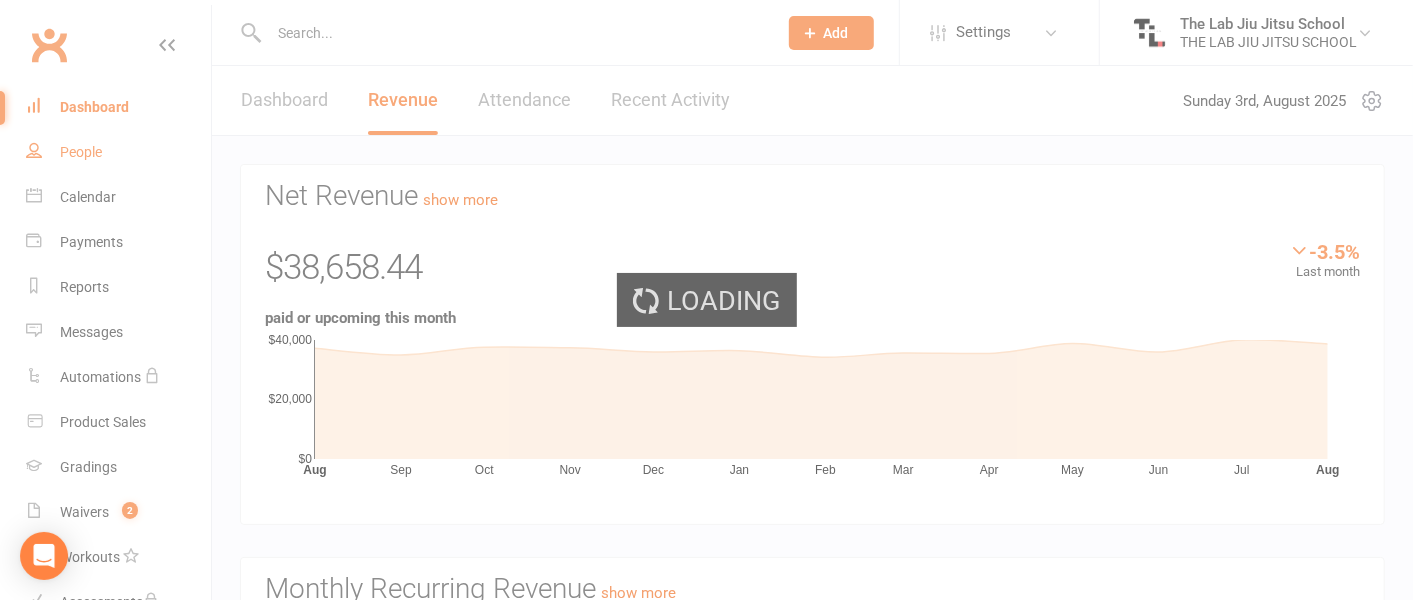 select on "100" 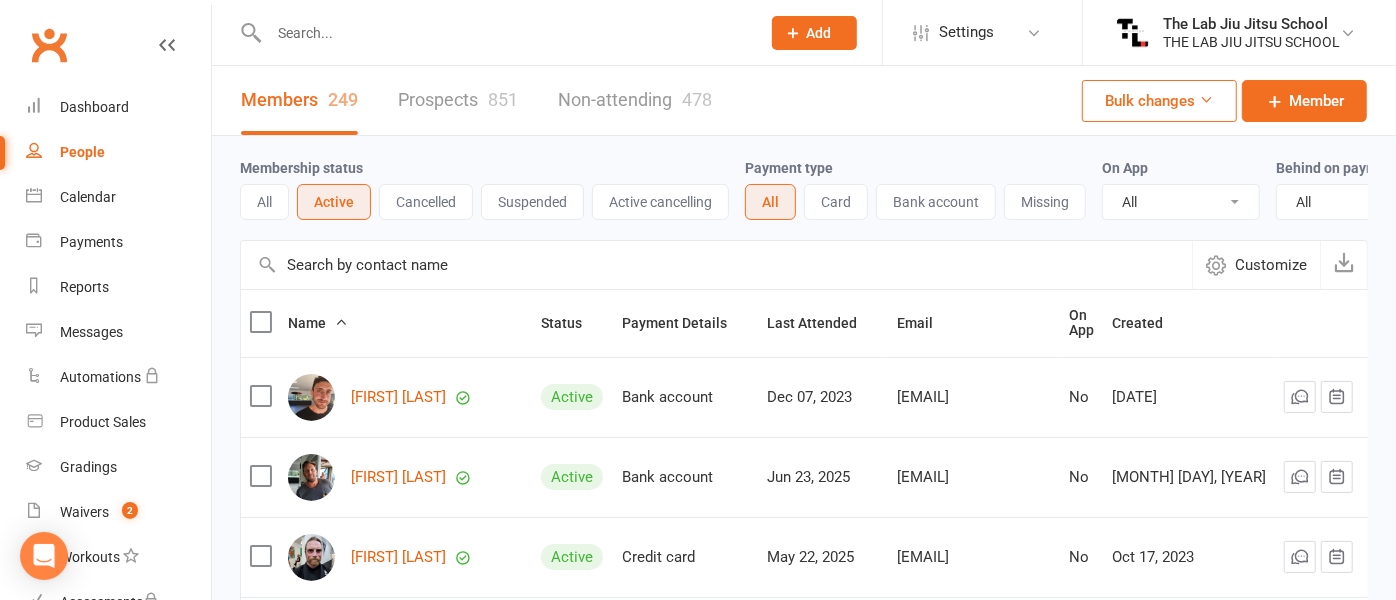 click on "Clubworx" at bounding box center (105, 57) 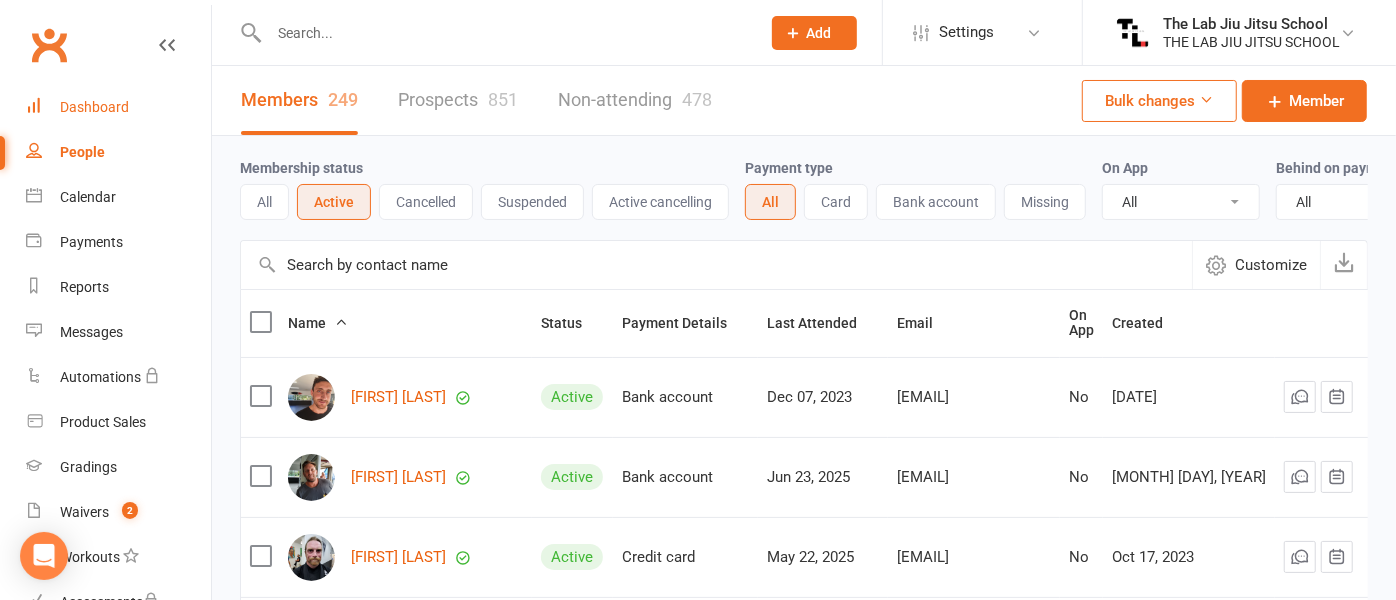 click on "Dashboard" at bounding box center [94, 107] 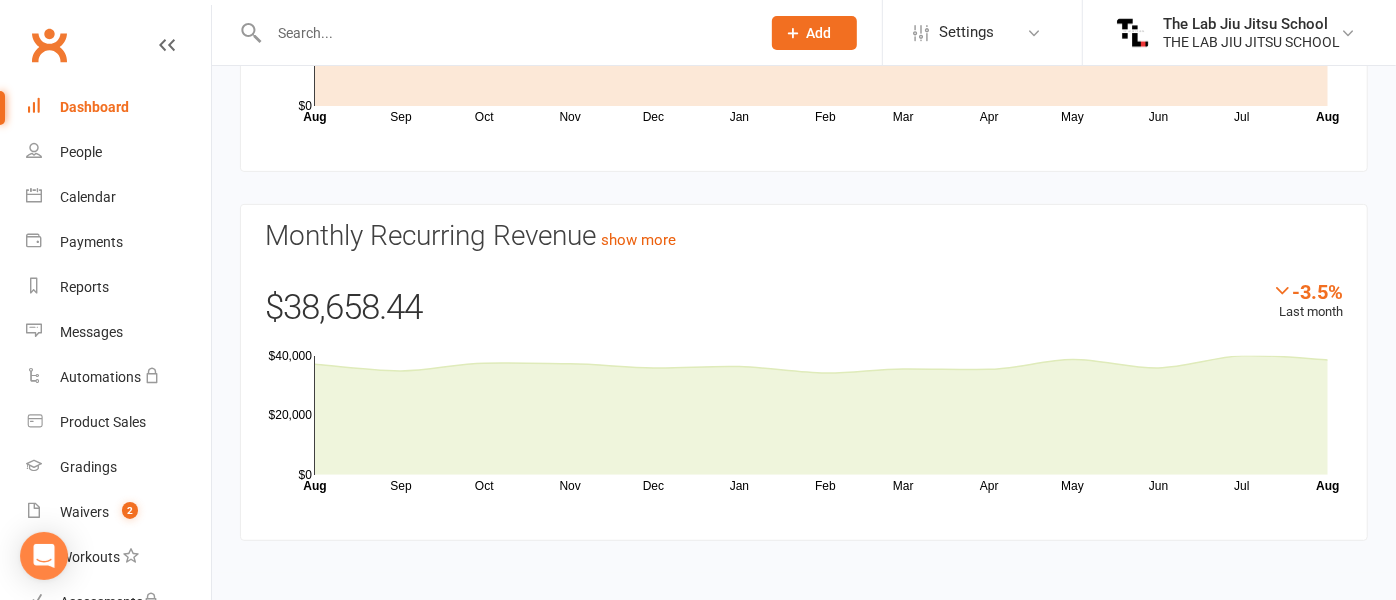 scroll, scrollTop: 0, scrollLeft: 0, axis: both 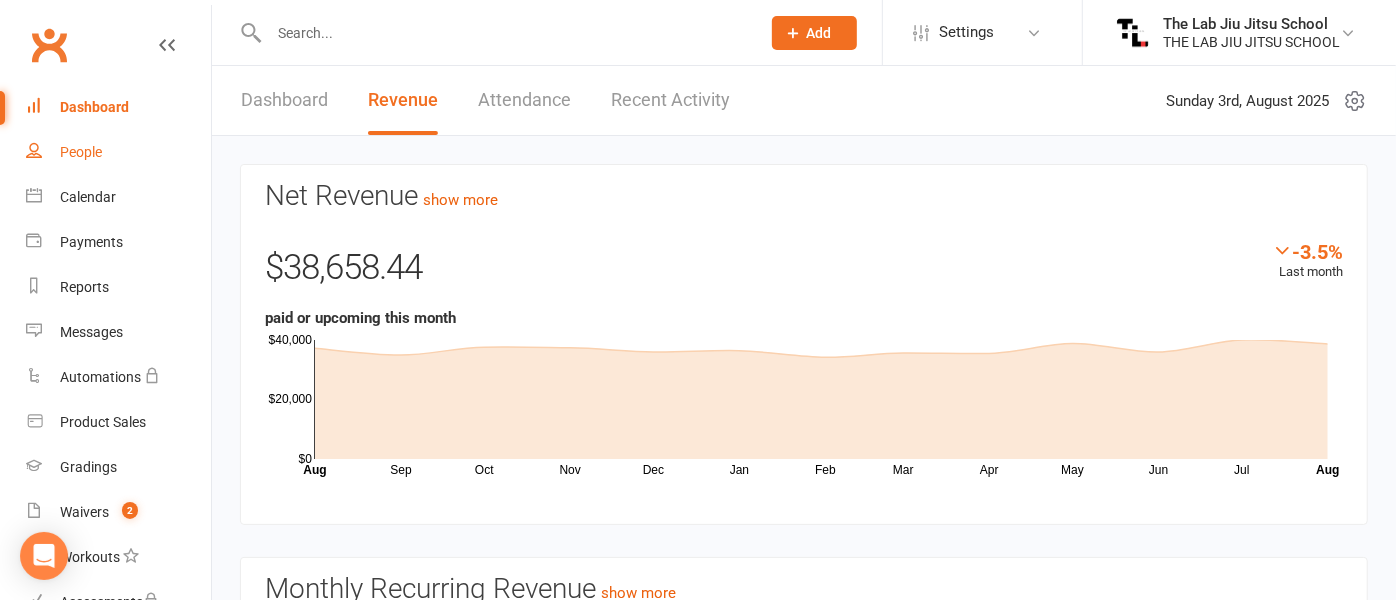 click on "People" at bounding box center [81, 152] 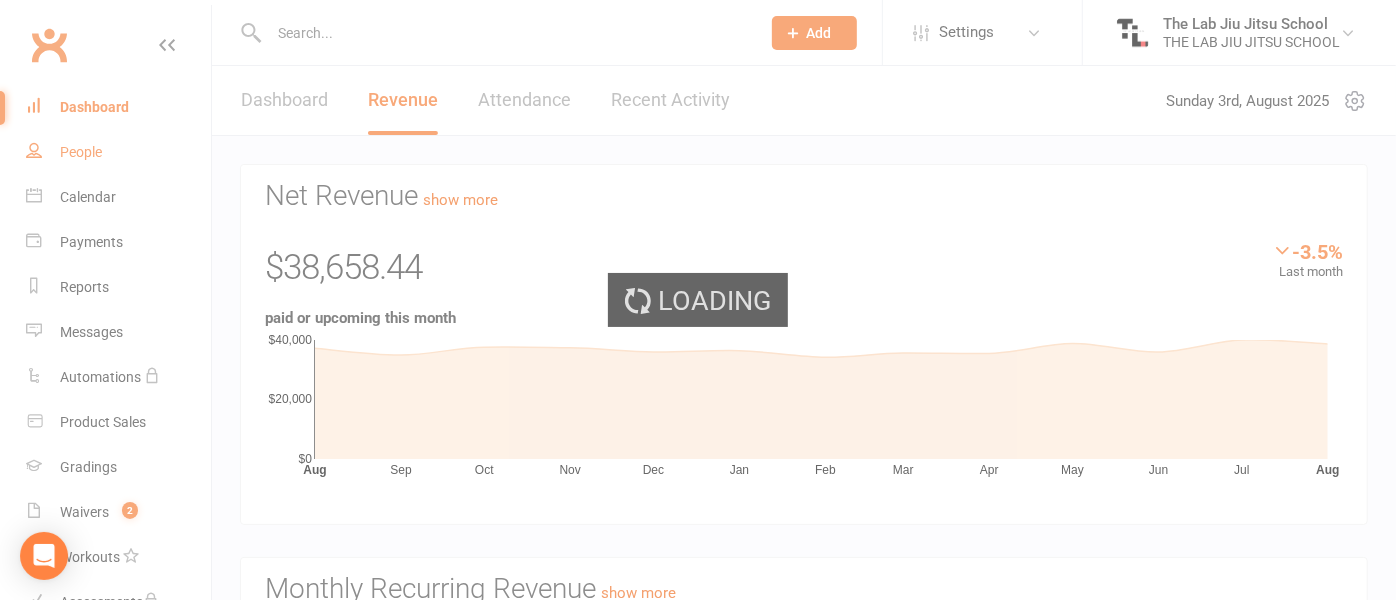 select on "100" 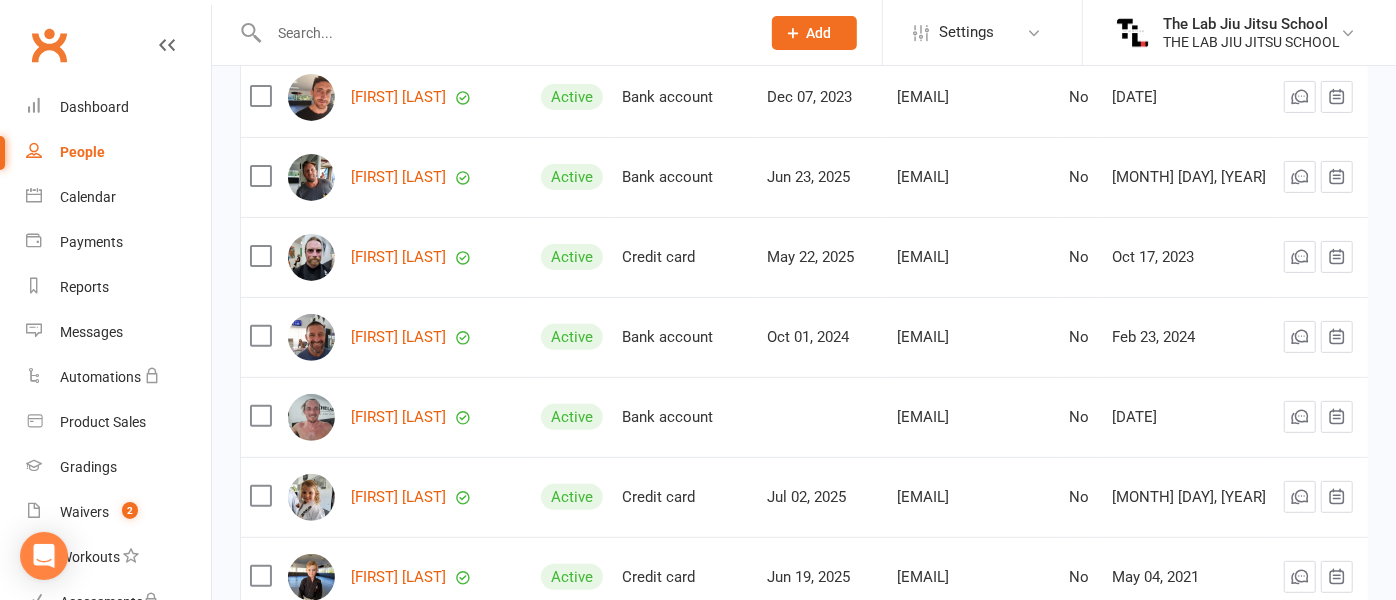 scroll, scrollTop: 0, scrollLeft: 0, axis: both 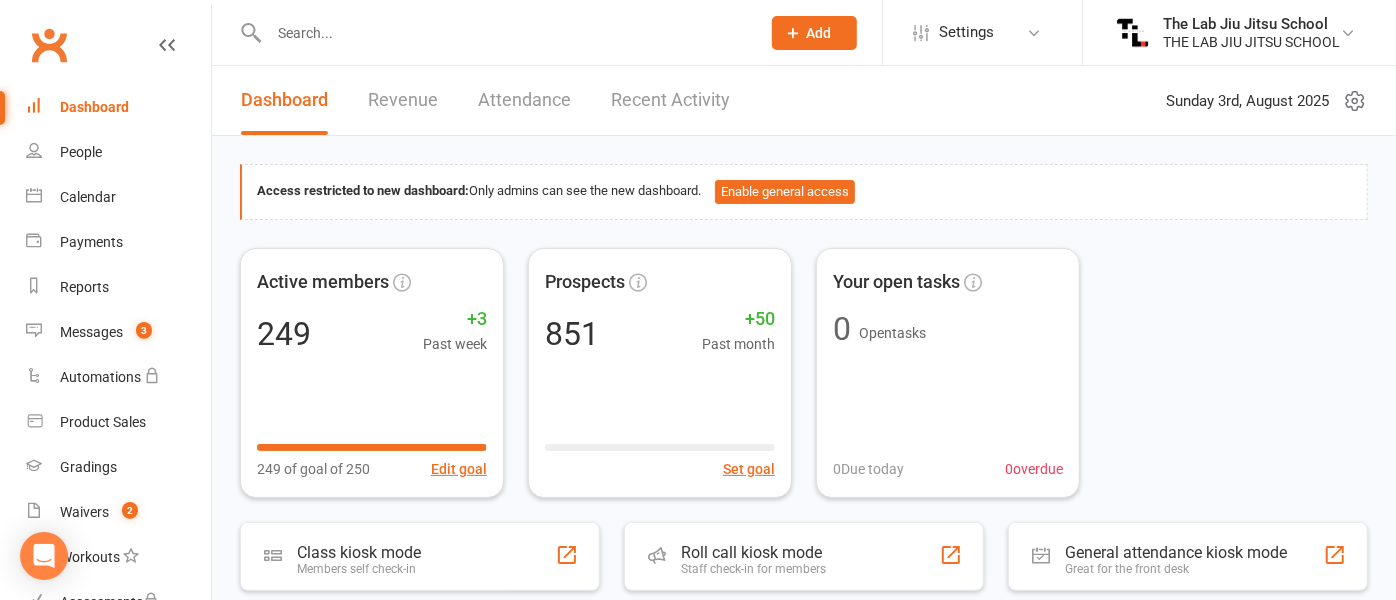 click at bounding box center [504, 33] 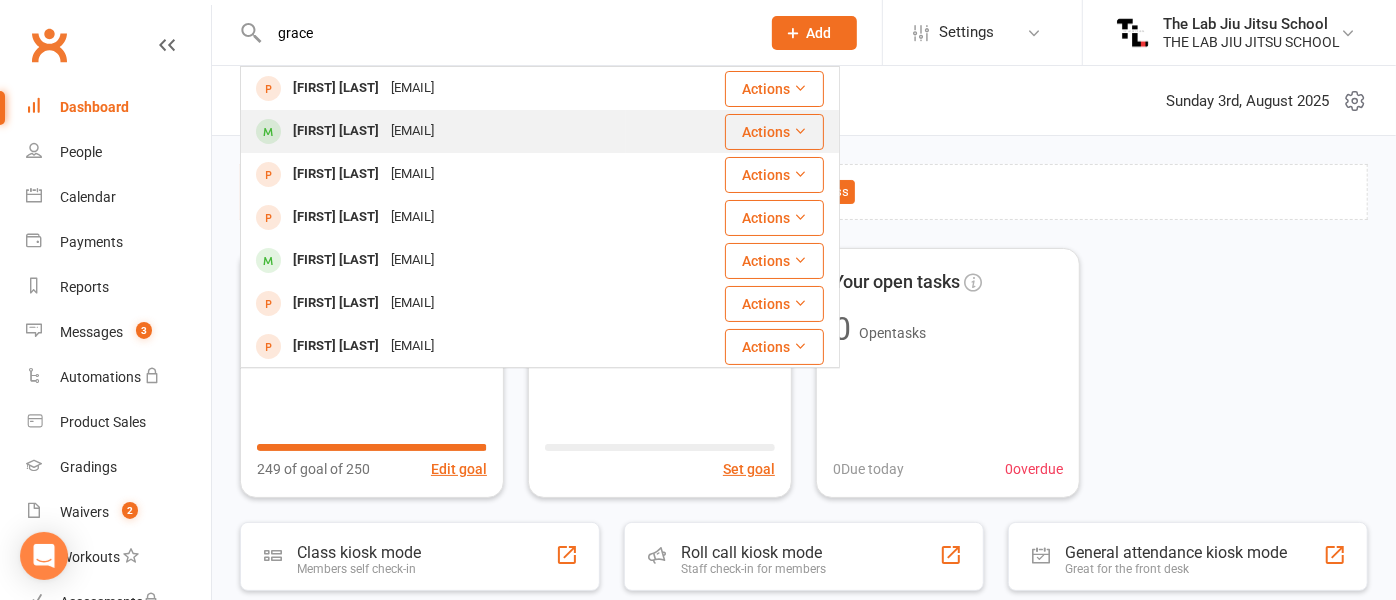 type on "grace" 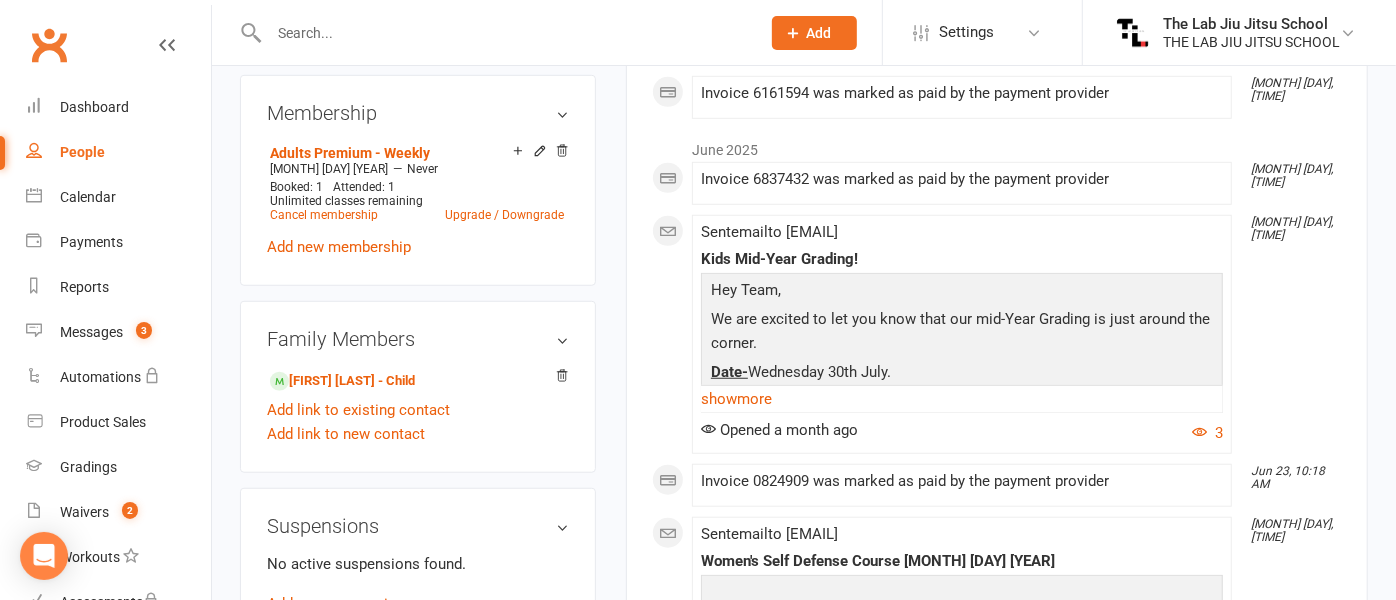 scroll, scrollTop: 837, scrollLeft: 0, axis: vertical 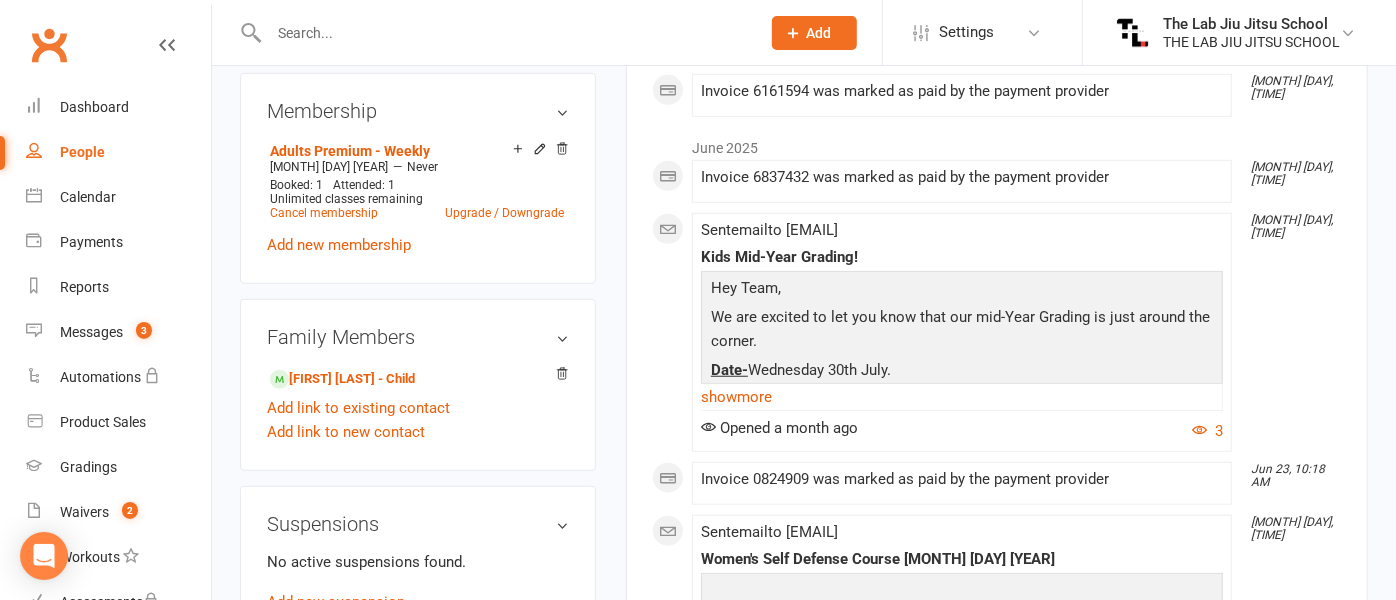 click on "Membership      Adults Premium -  Weekly [DATE] — Never Booked: 1 Attended: 1 Unlimited classes remaining   Cancel membership Upgrade / Downgrade Add new membership" at bounding box center (418, 178) 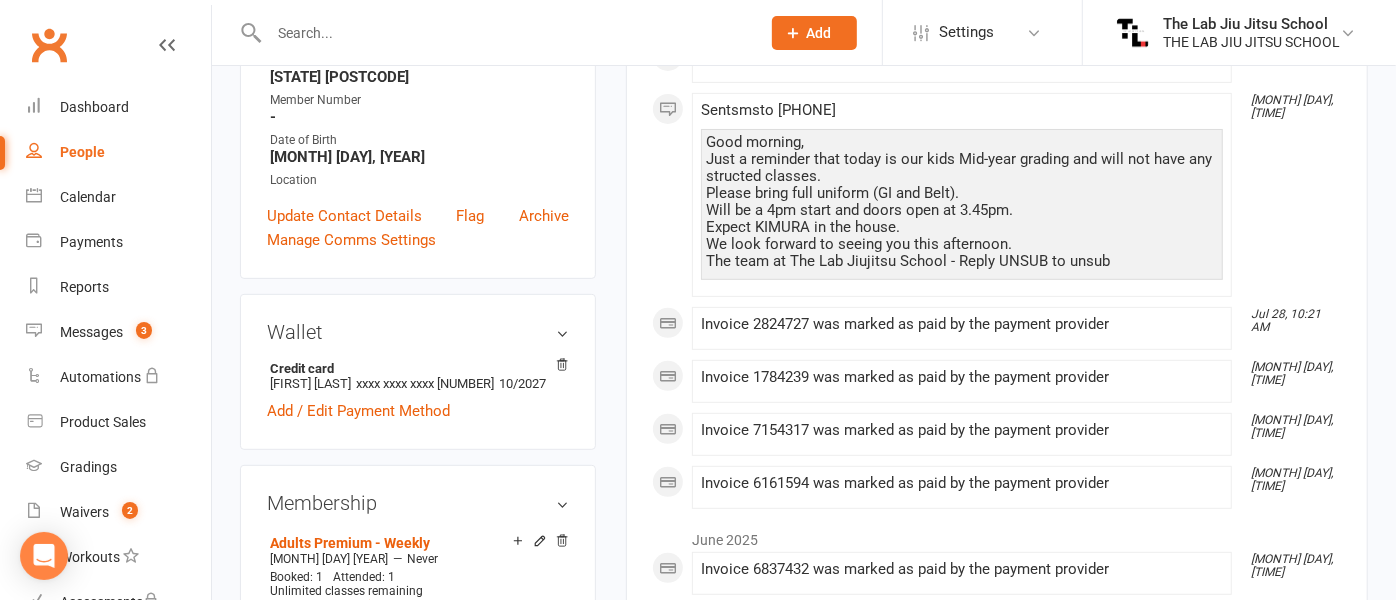 scroll, scrollTop: 0, scrollLeft: 0, axis: both 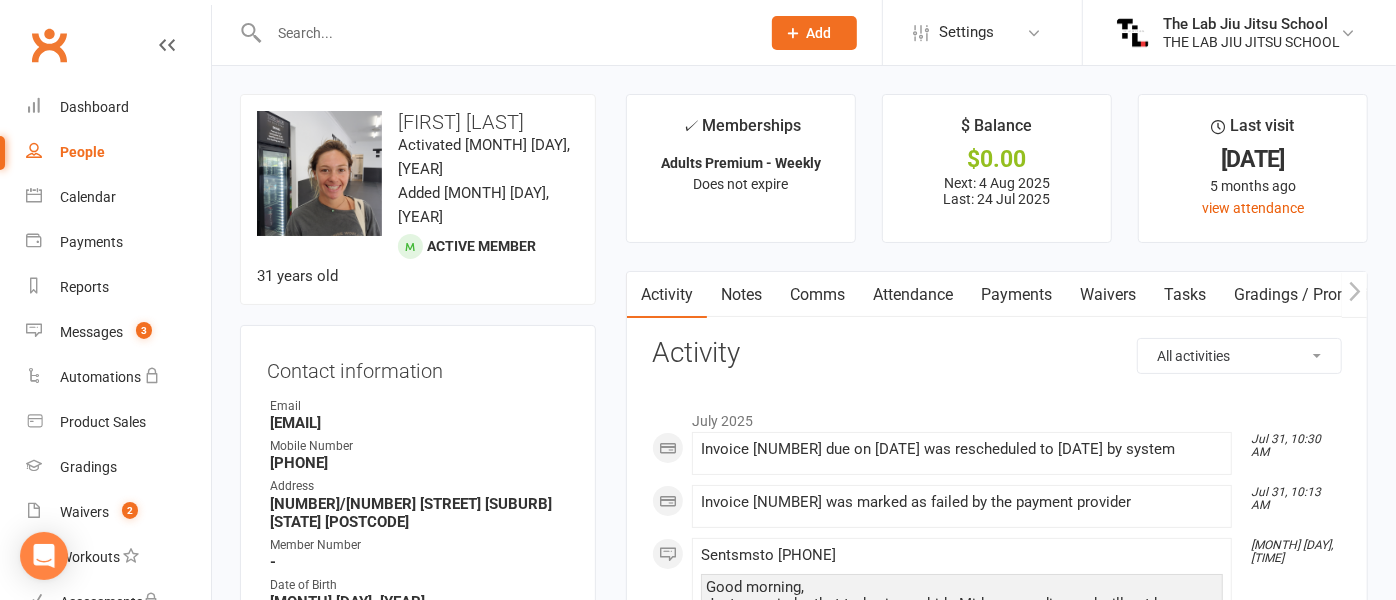 click at bounding box center (504, 33) 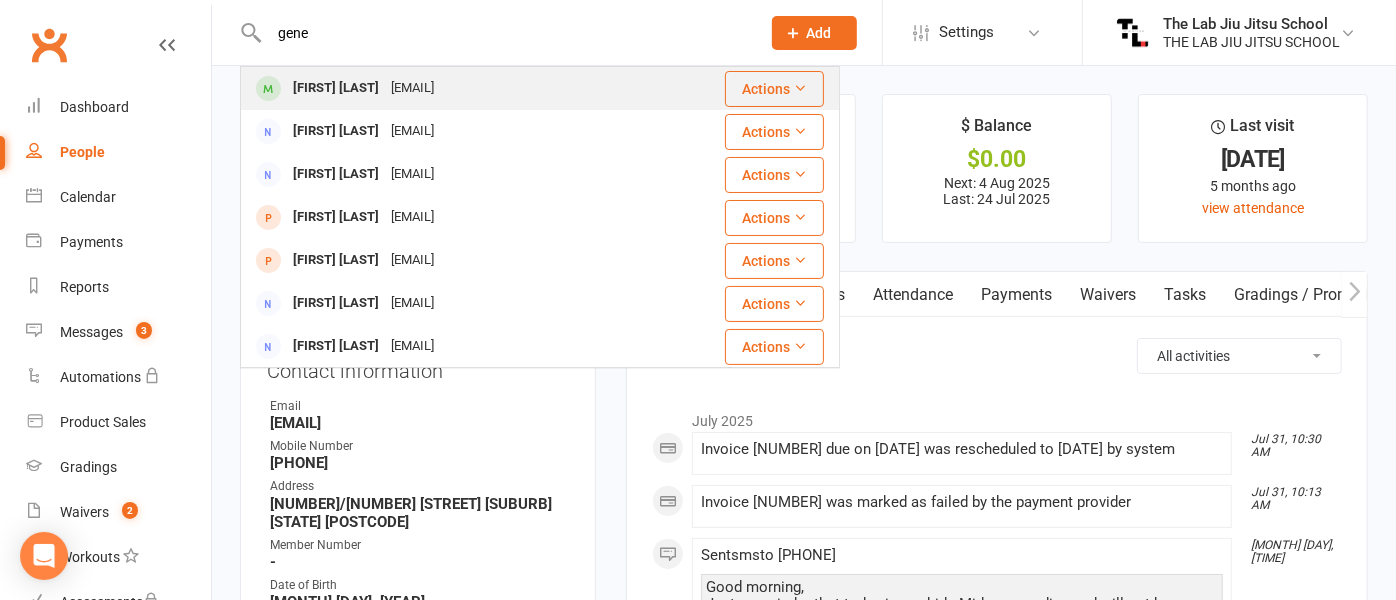 type on "gene" 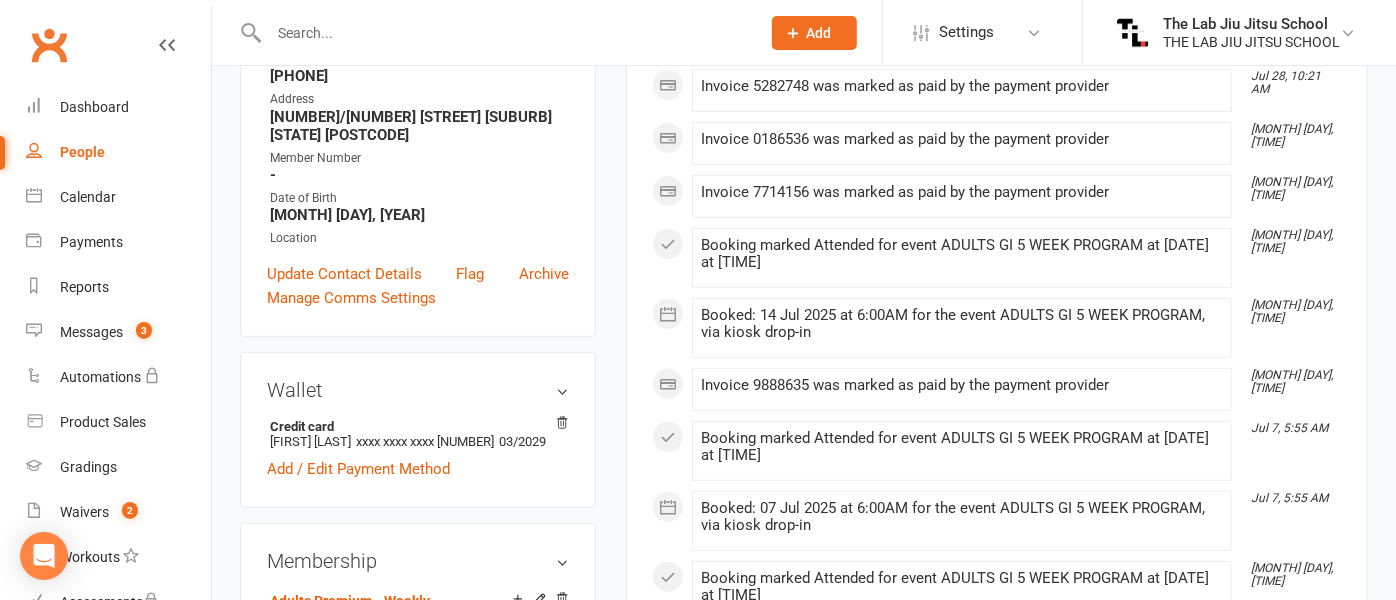 scroll, scrollTop: 0, scrollLeft: 0, axis: both 